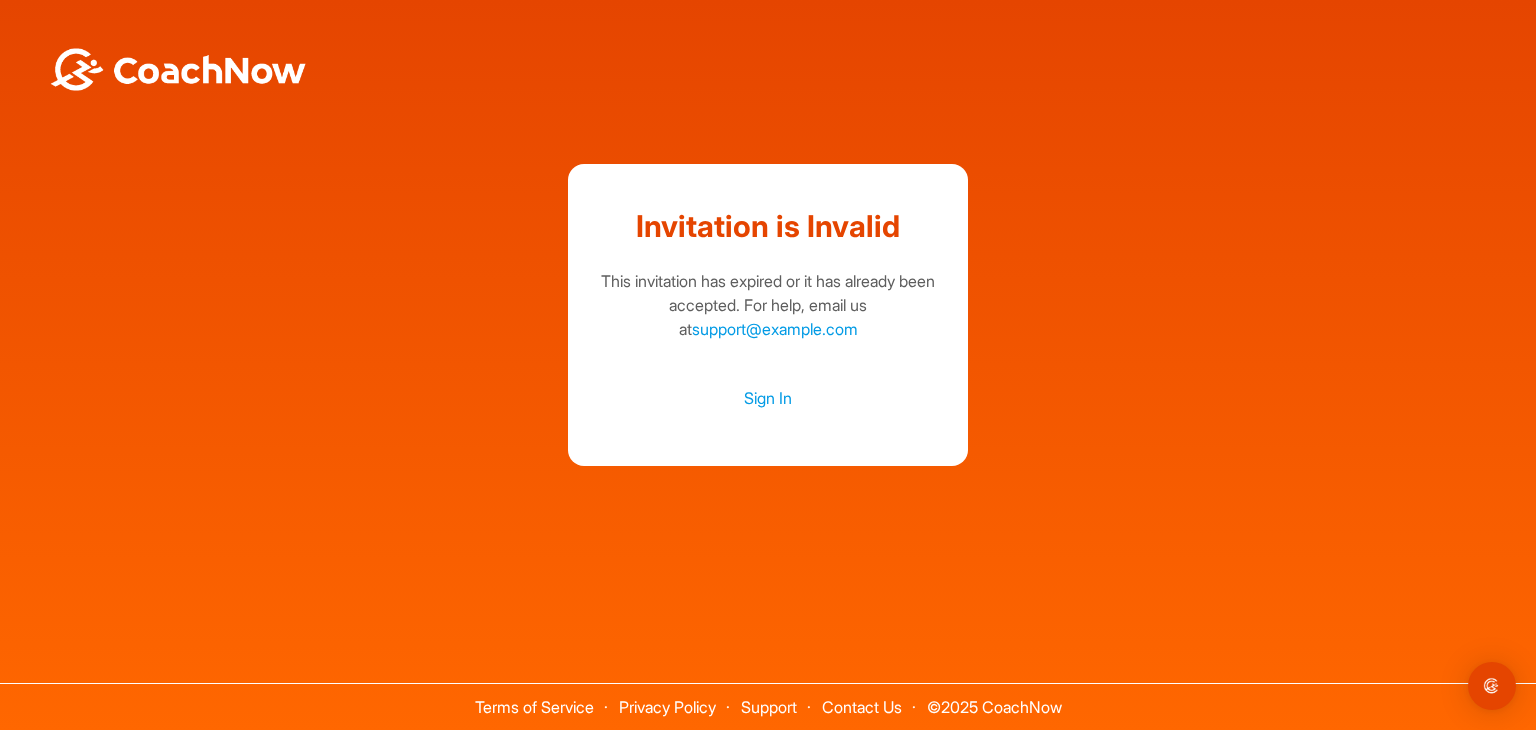 scroll, scrollTop: 0, scrollLeft: 0, axis: both 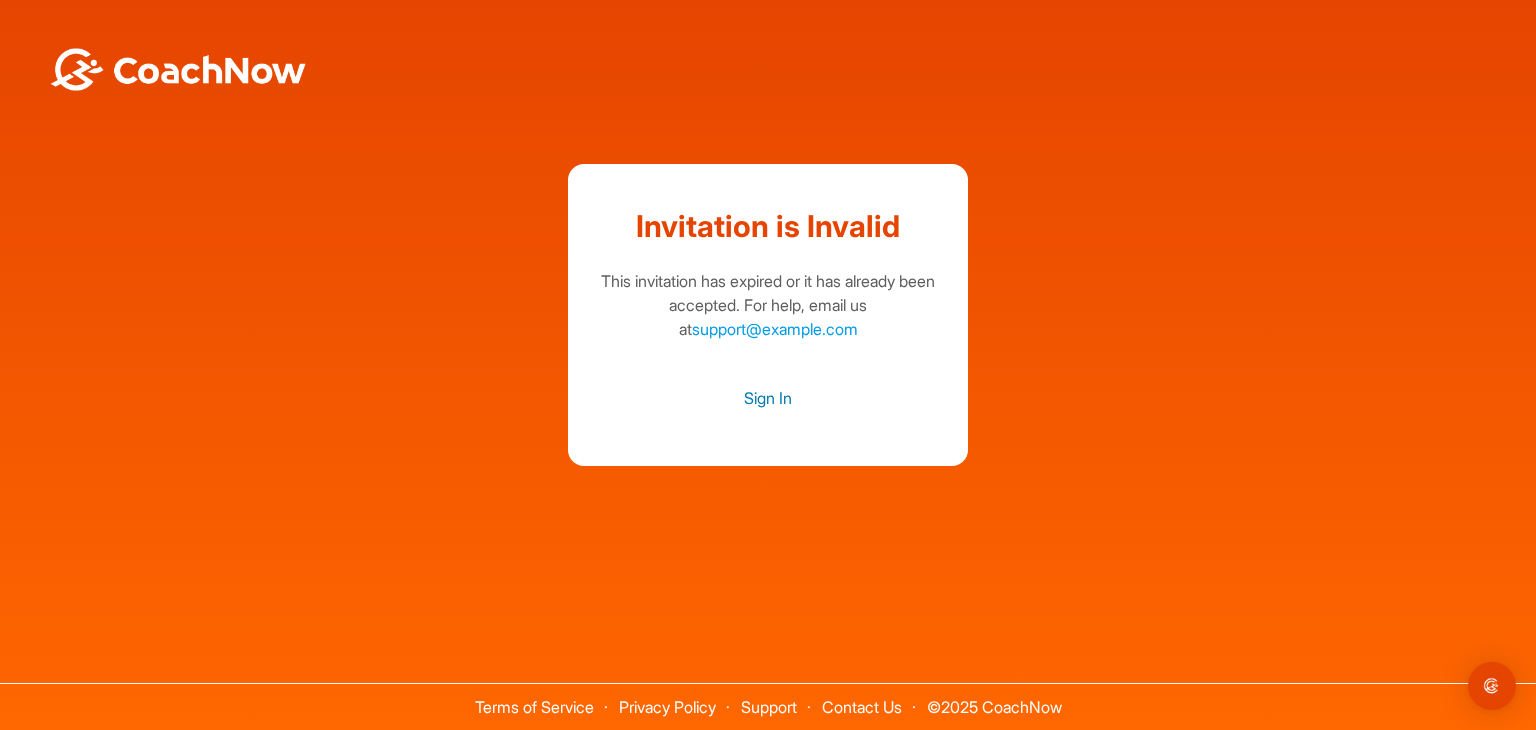 click on "Sign In" at bounding box center (768, 398) 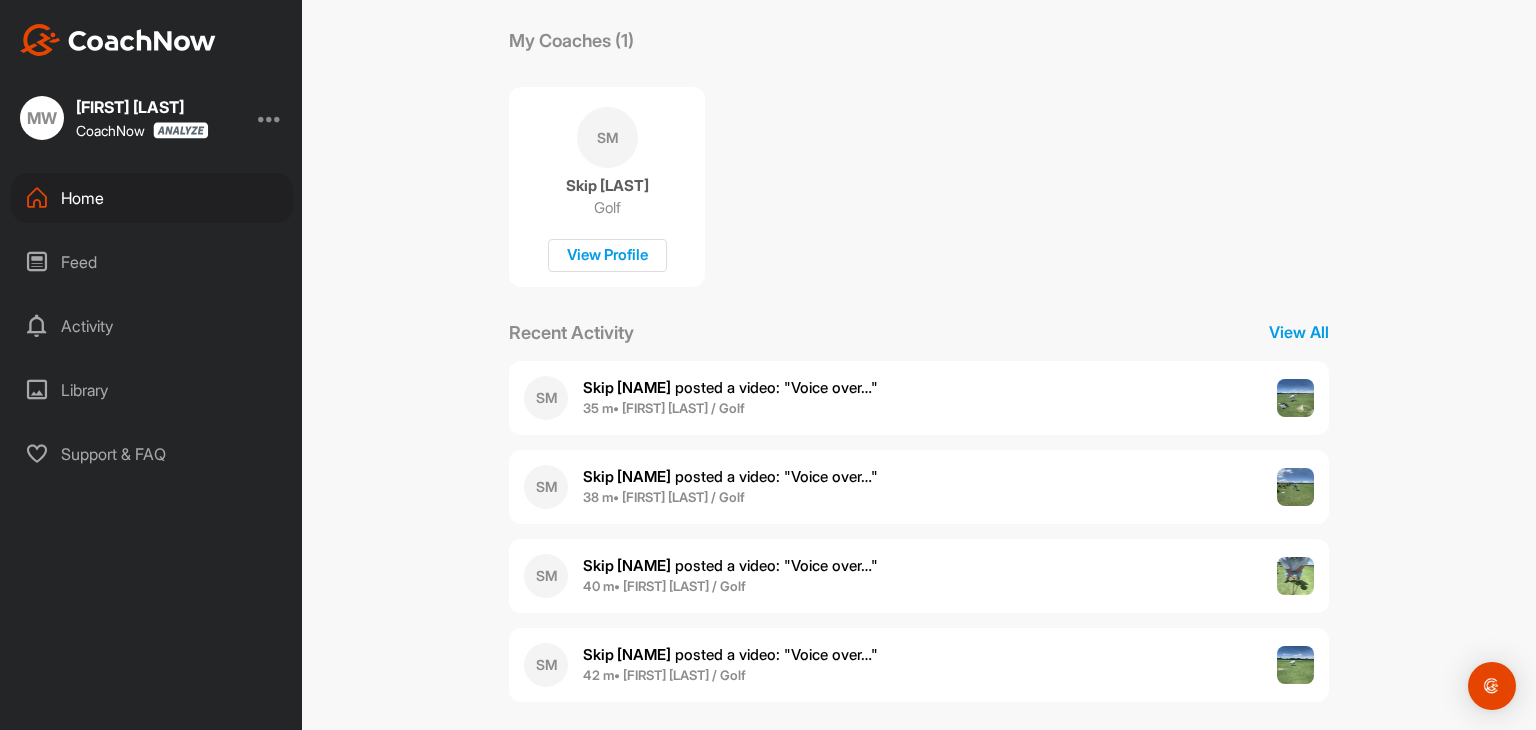 scroll, scrollTop: 348, scrollLeft: 0, axis: vertical 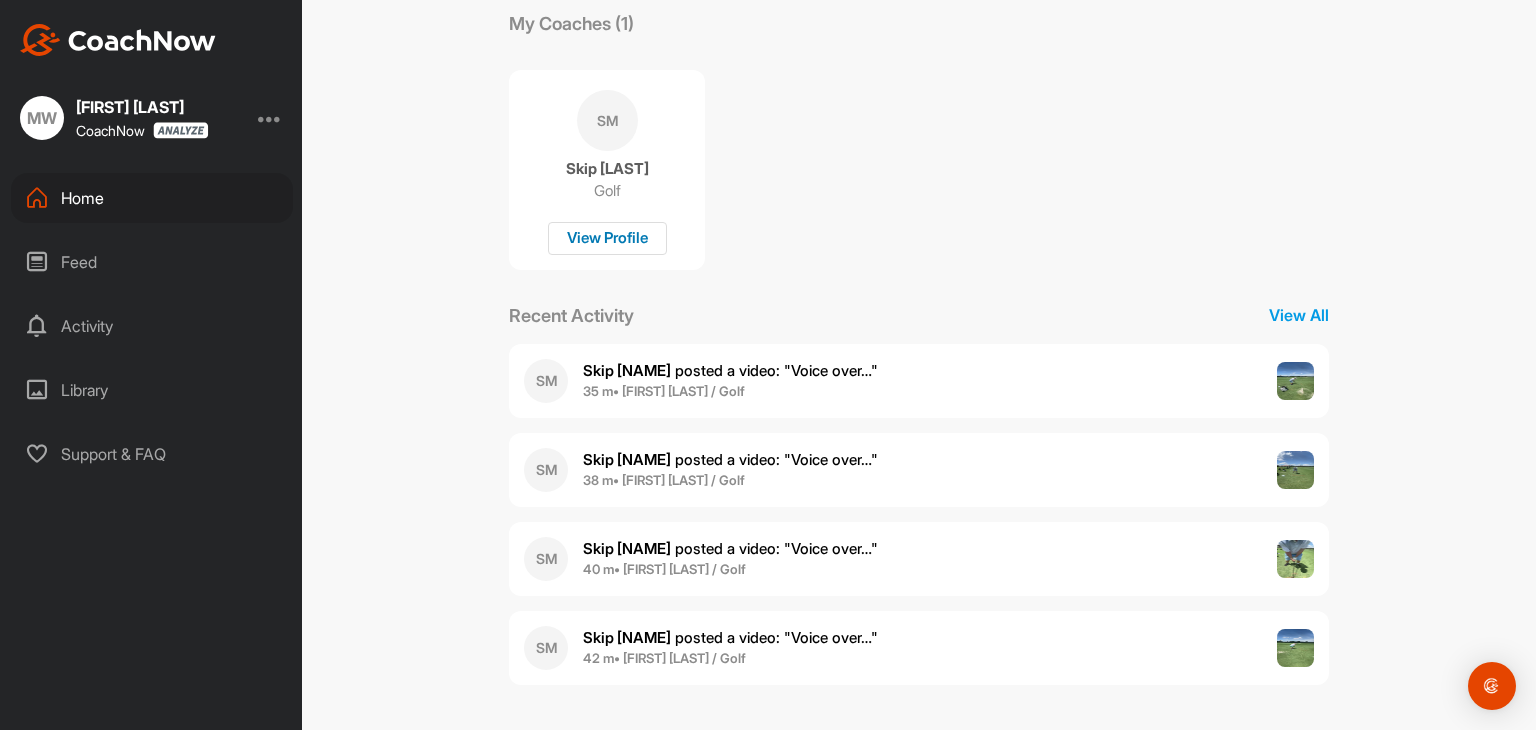 click on "View Profile" at bounding box center [607, 238] 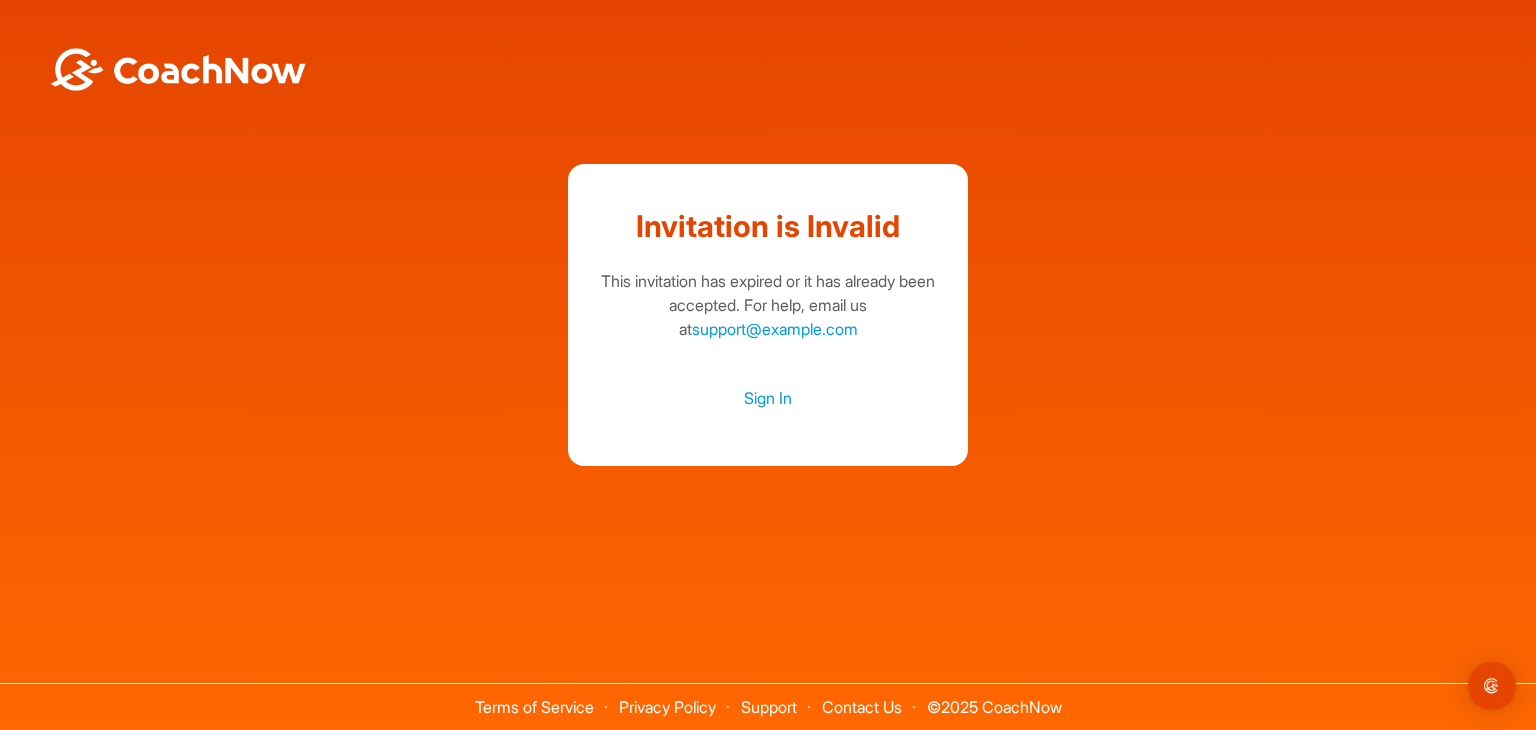 scroll, scrollTop: 0, scrollLeft: 0, axis: both 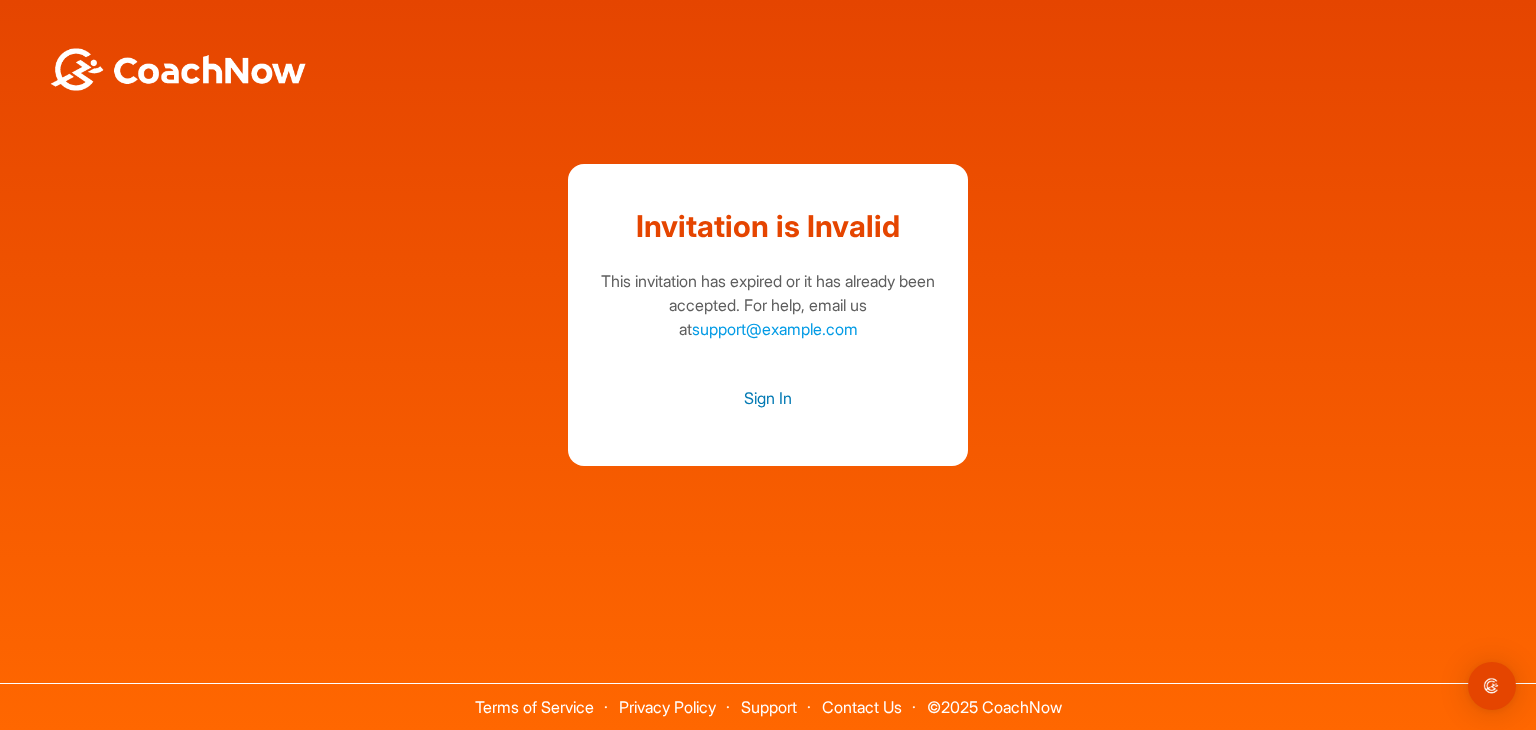 click on "Sign In" at bounding box center (768, 398) 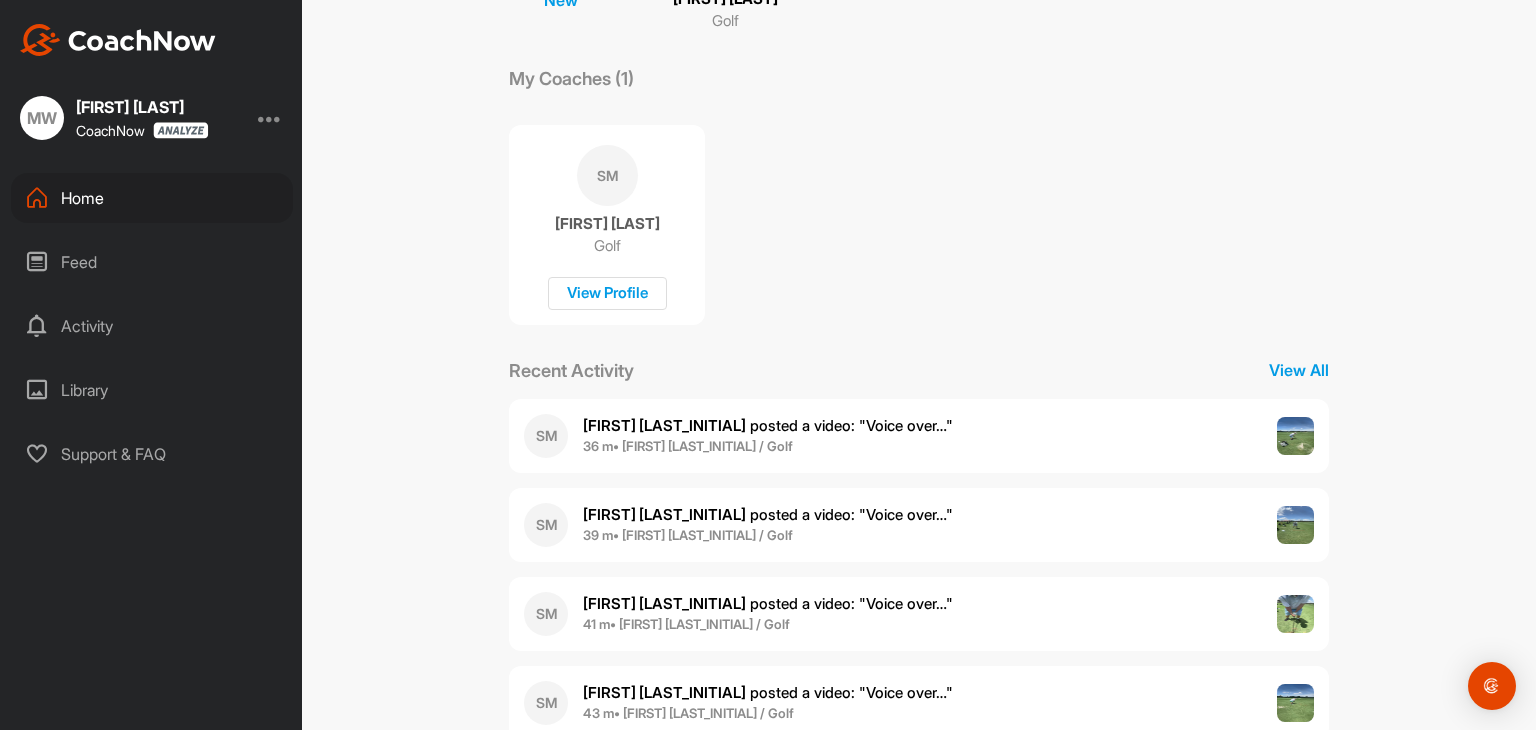 scroll, scrollTop: 300, scrollLeft: 0, axis: vertical 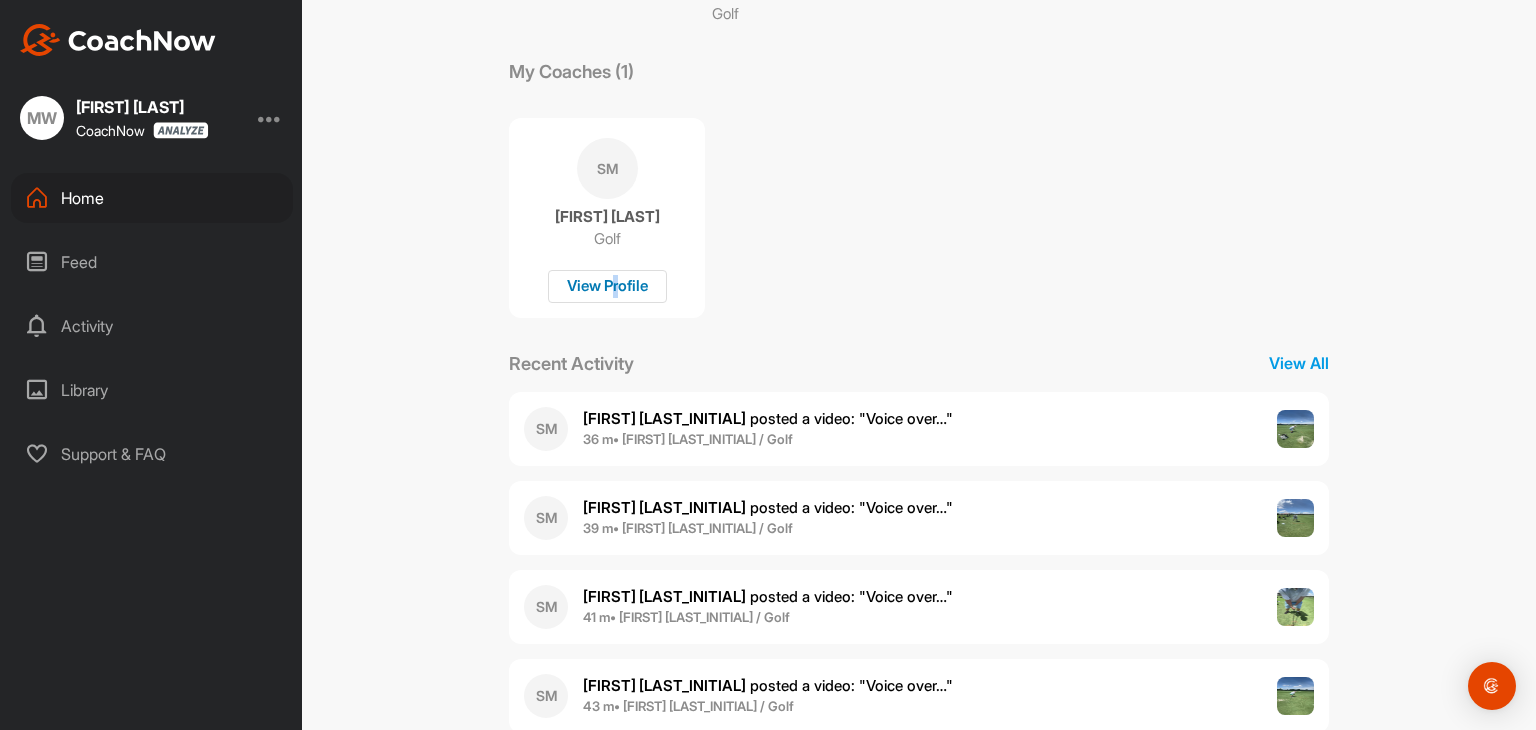 click on "View Profile" at bounding box center (607, 286) 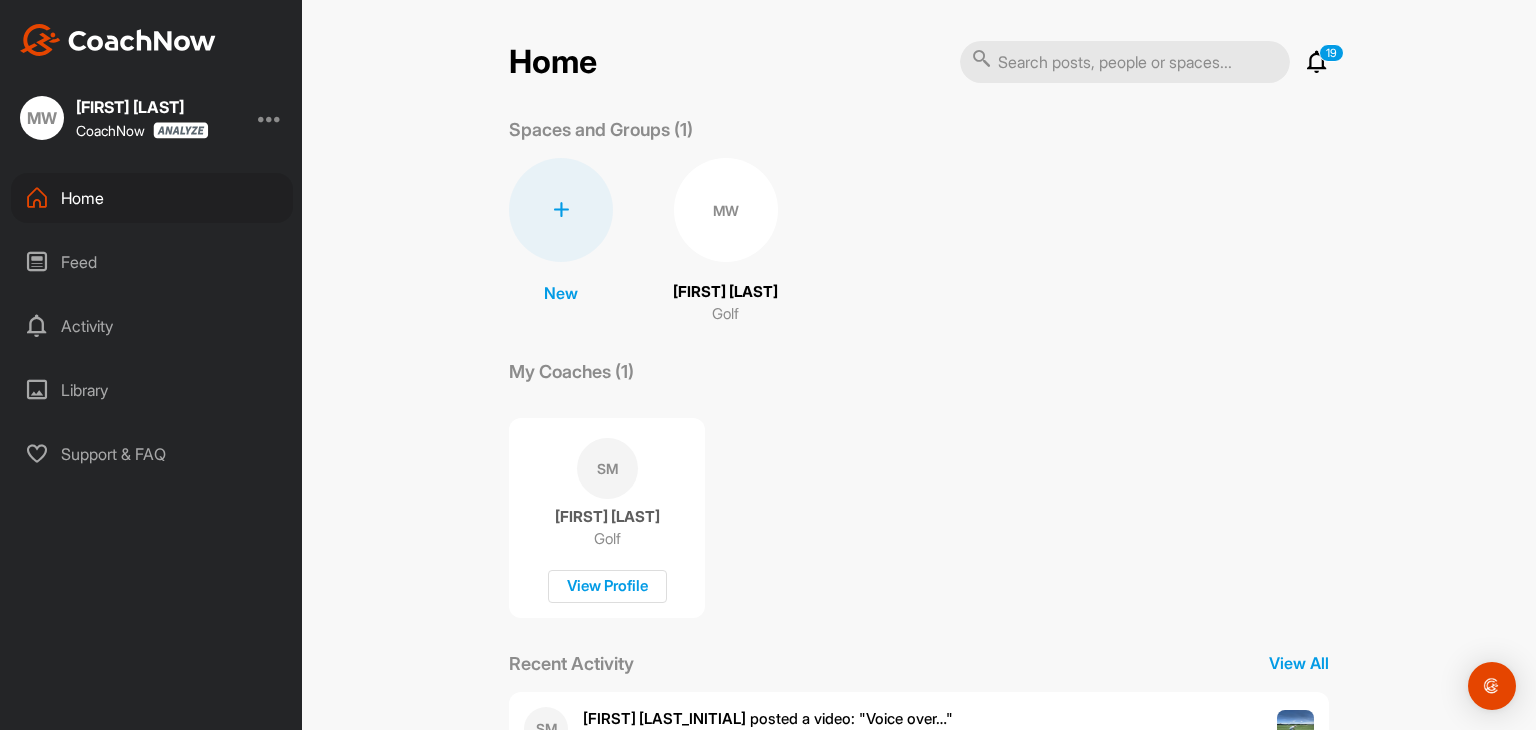 click on "MW" at bounding box center (726, 210) 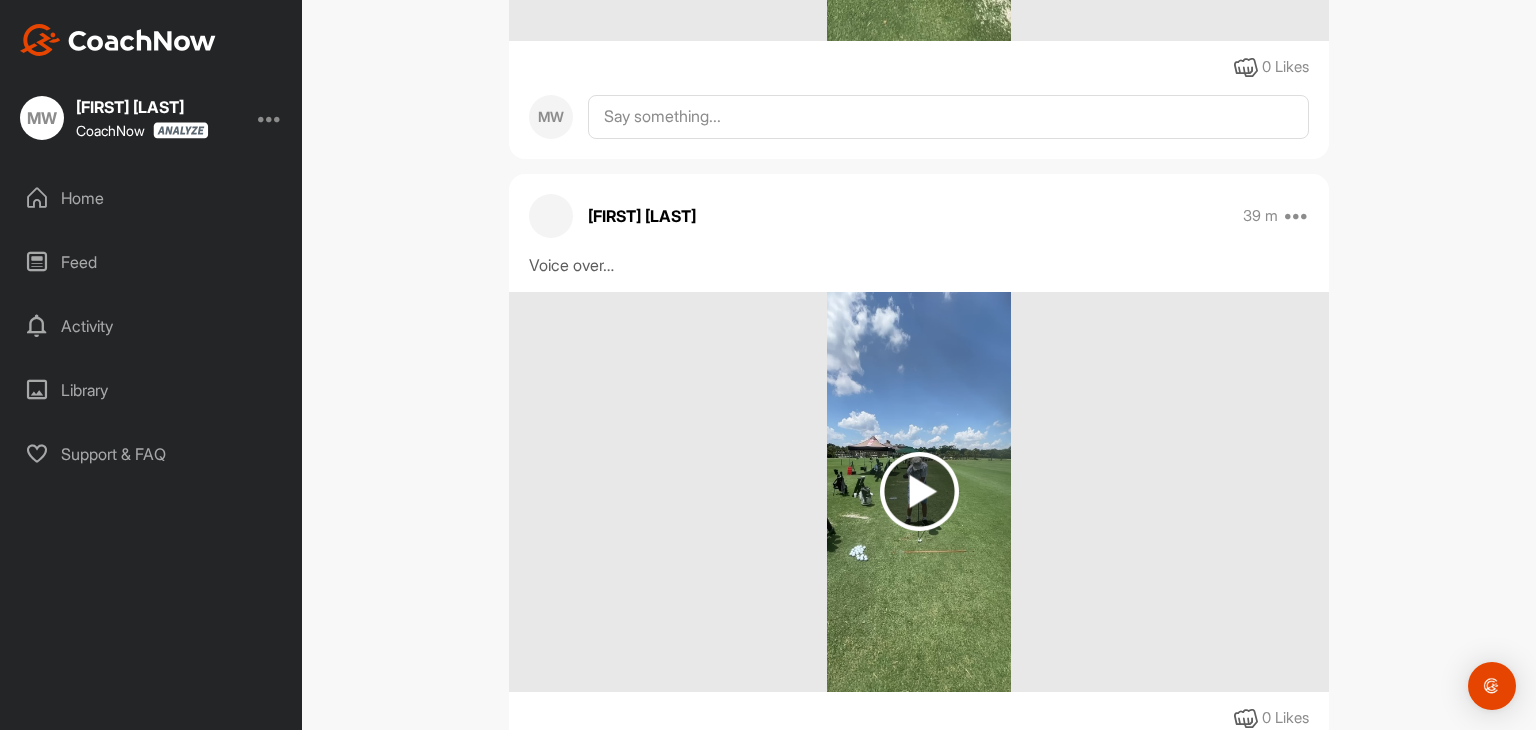 scroll, scrollTop: 900, scrollLeft: 0, axis: vertical 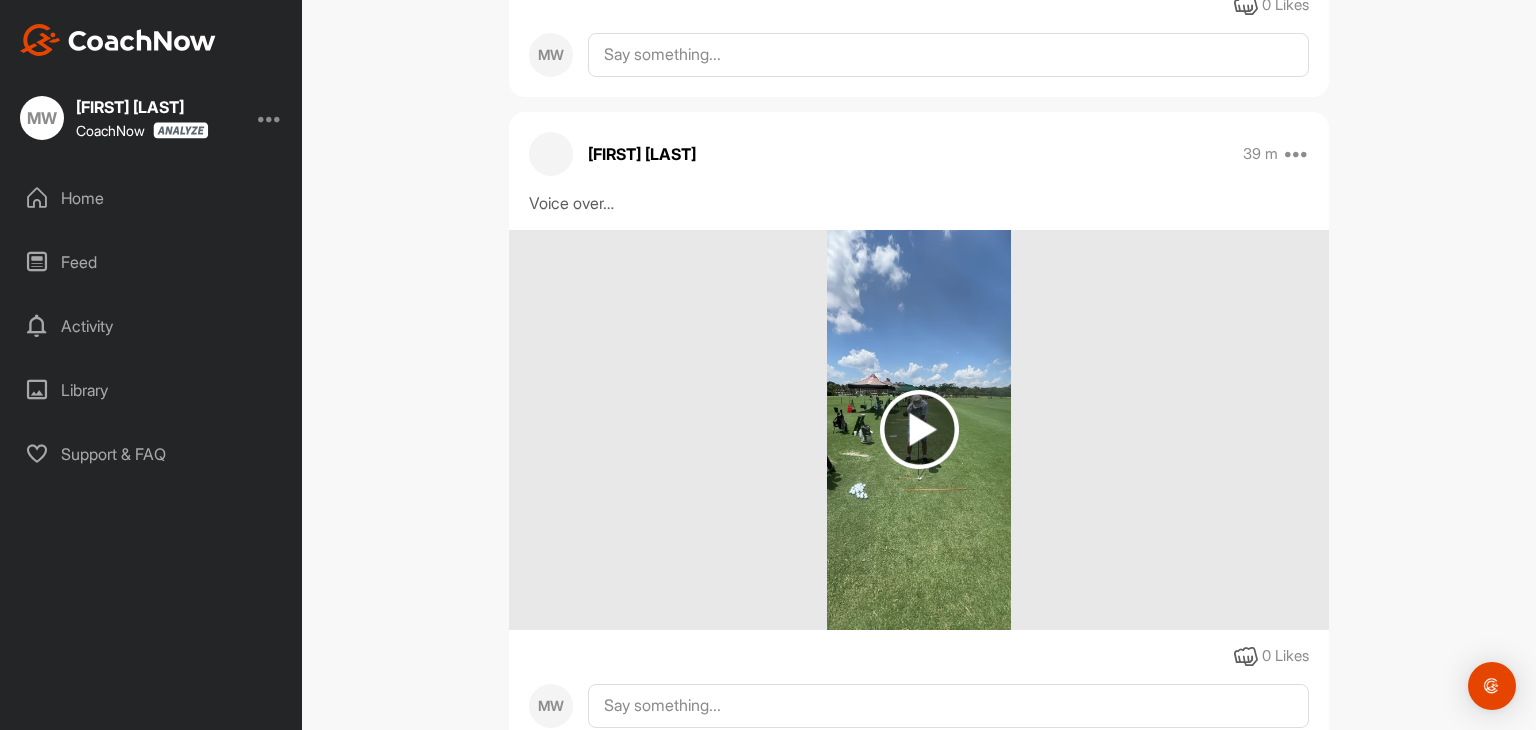 click at bounding box center [919, 429] 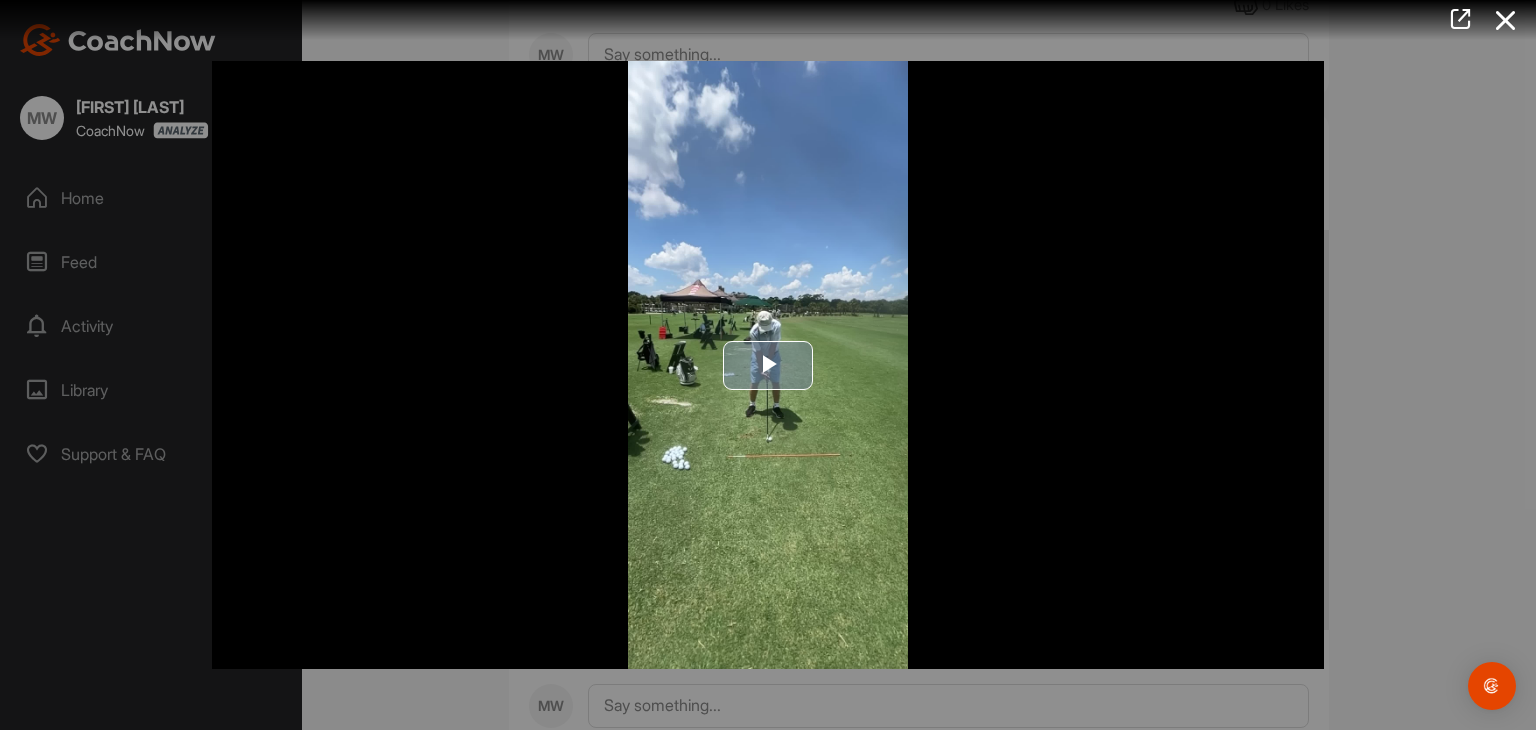 click at bounding box center [768, 365] 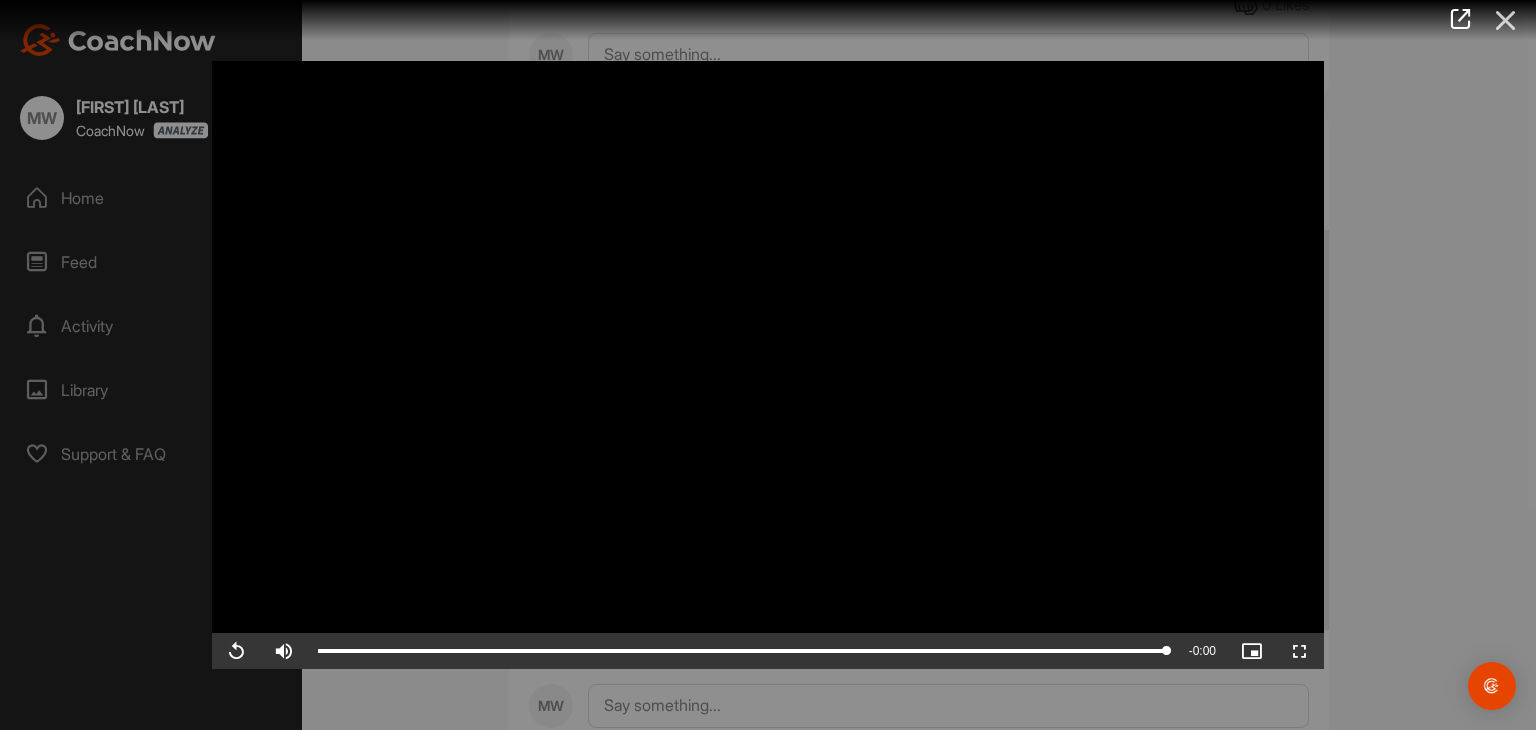 click at bounding box center (1506, 20) 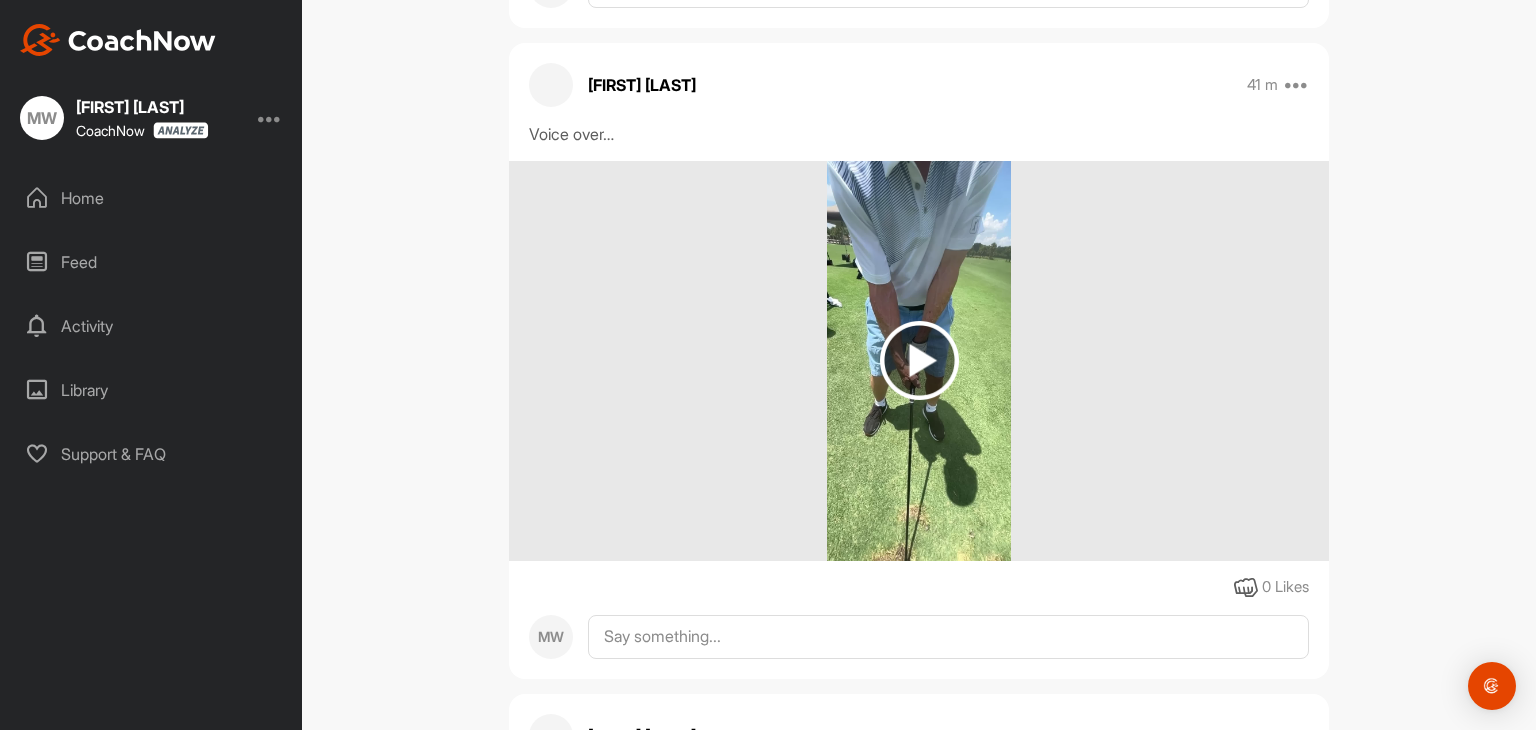 scroll, scrollTop: 1700, scrollLeft: 0, axis: vertical 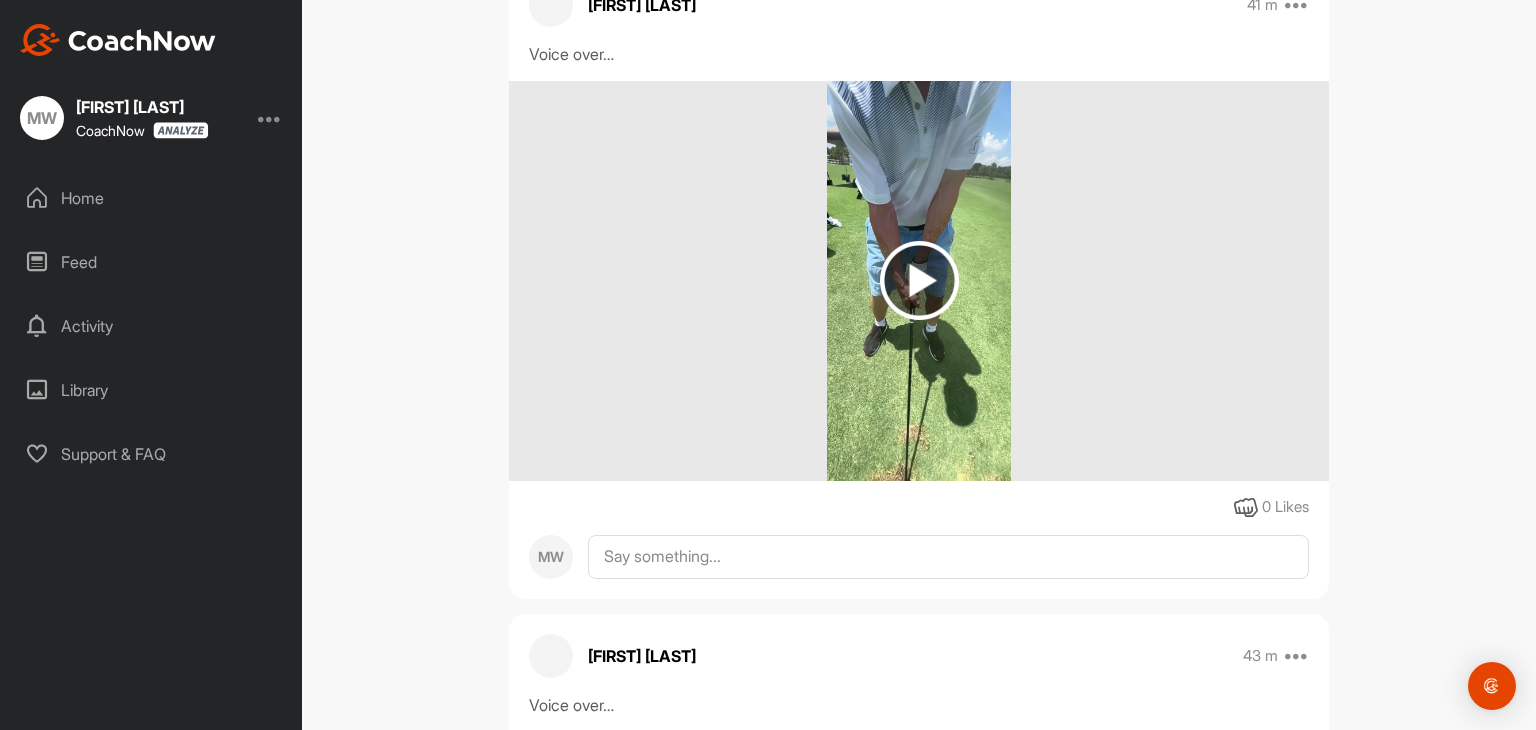 click at bounding box center [919, 280] 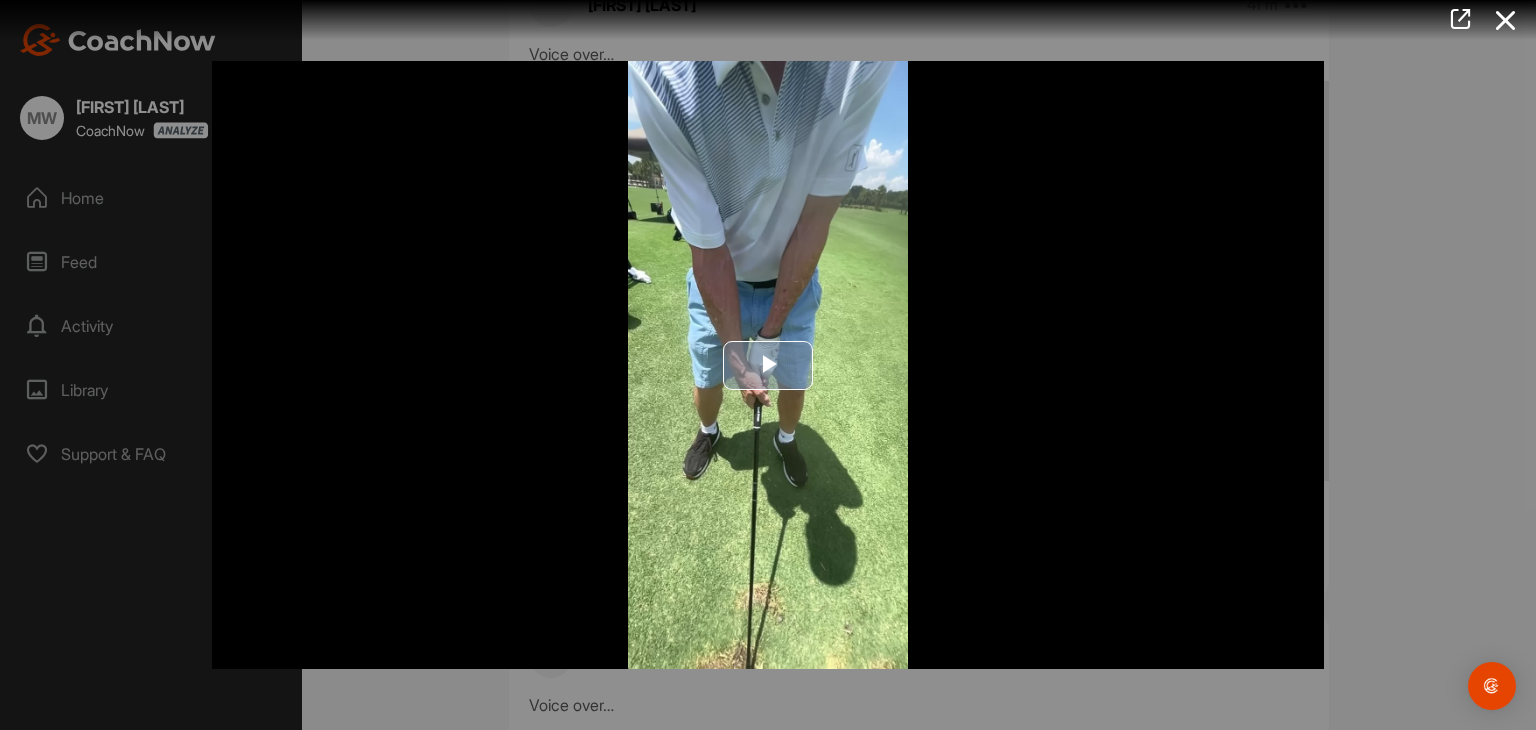 click at bounding box center (768, 365) 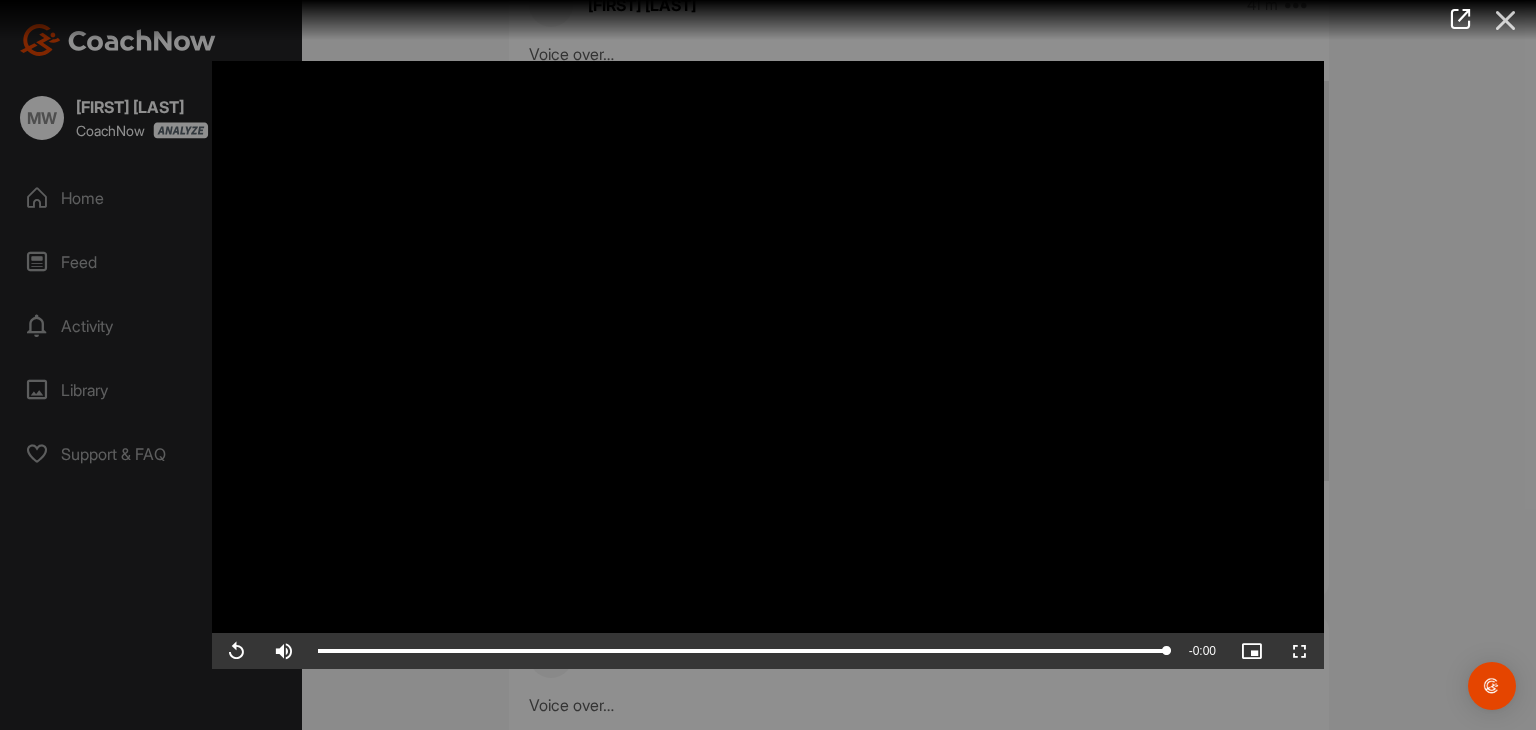 click at bounding box center [1506, 20] 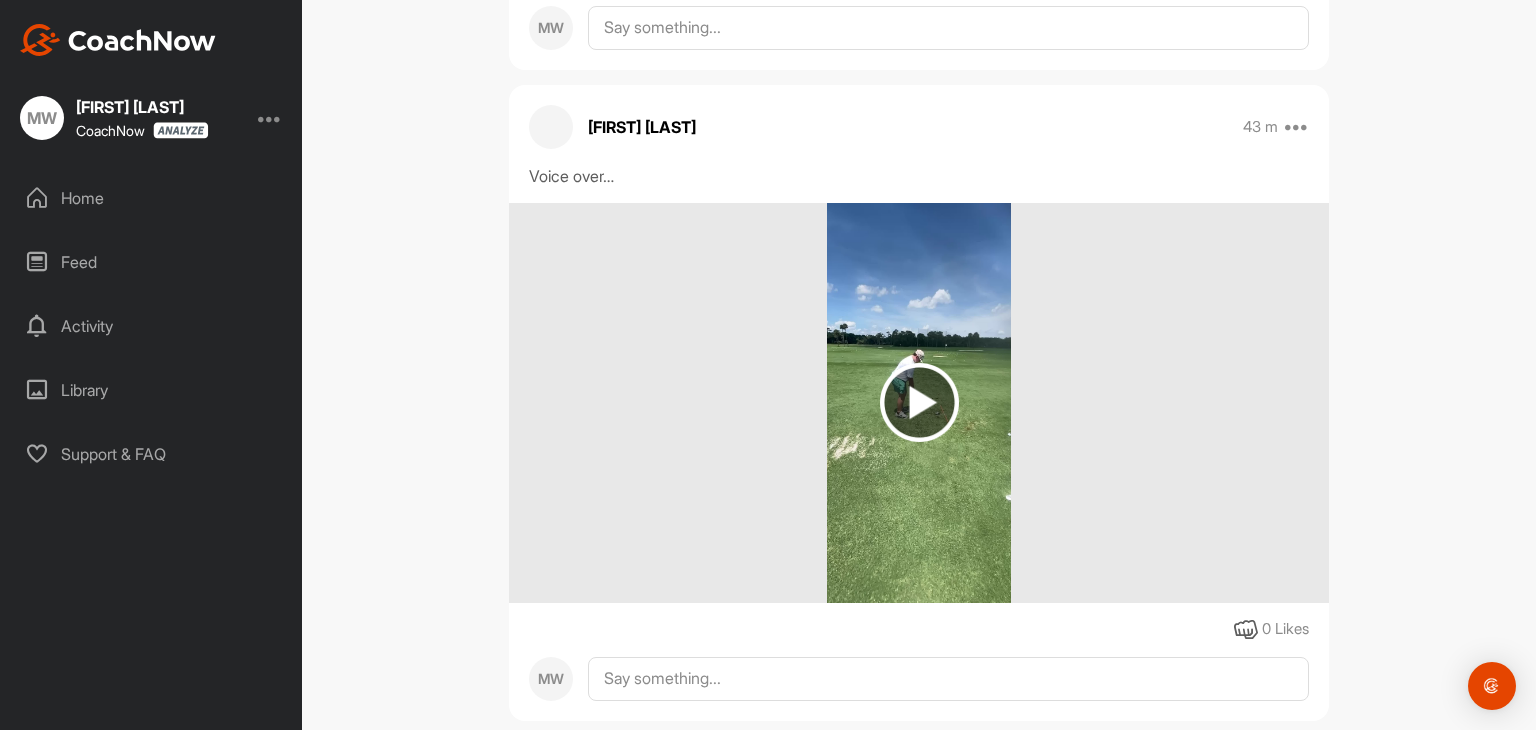 scroll, scrollTop: 2300, scrollLeft: 0, axis: vertical 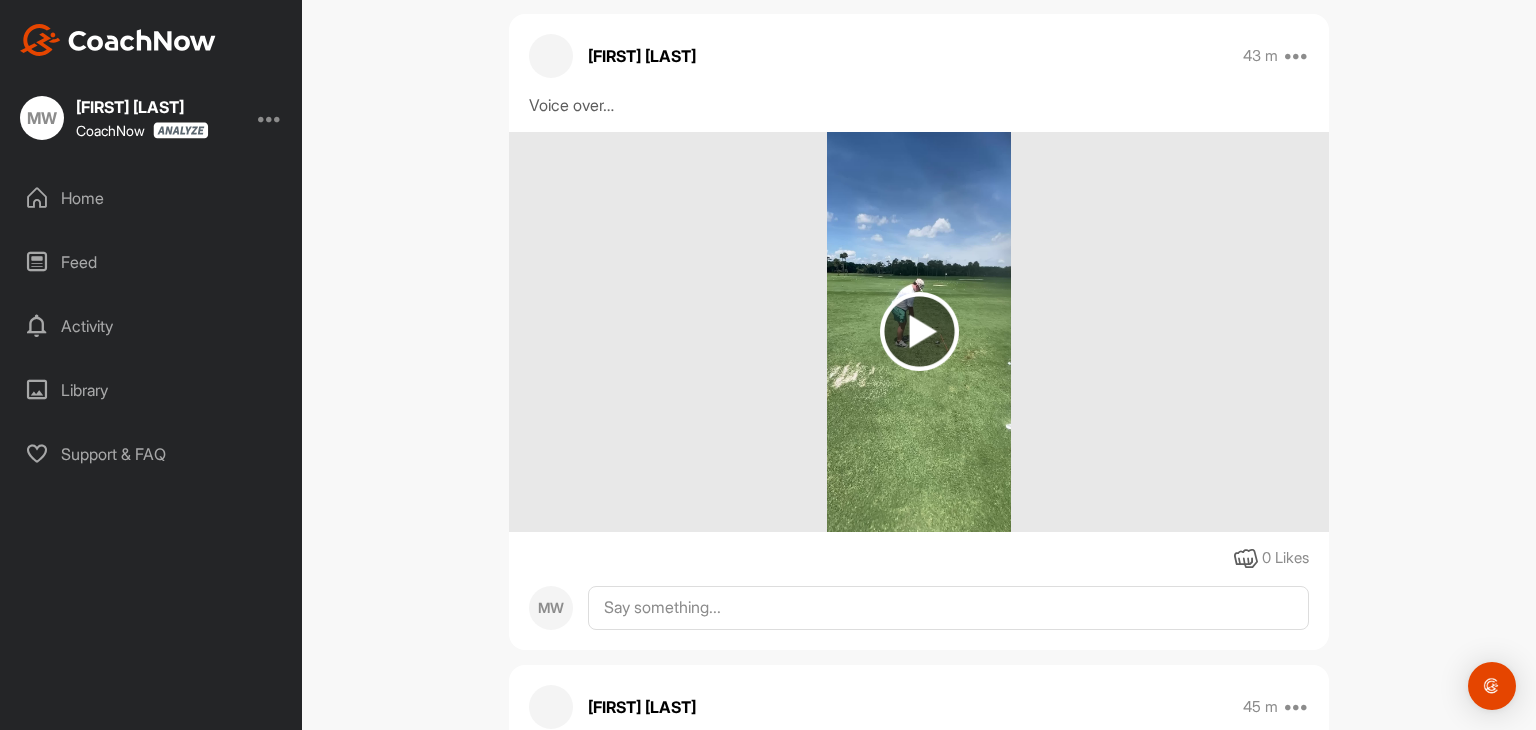 click at bounding box center [919, 331] 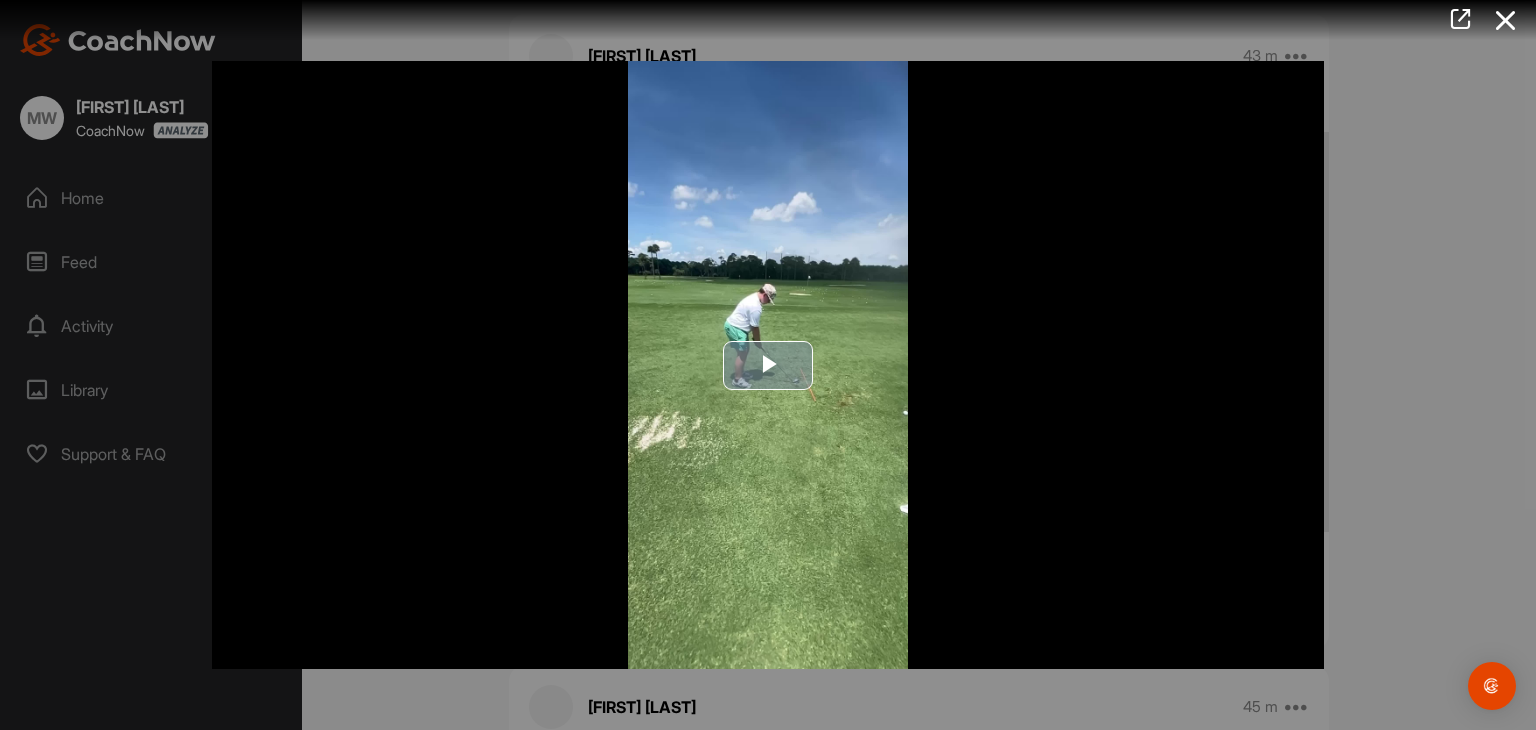 click at bounding box center [768, 365] 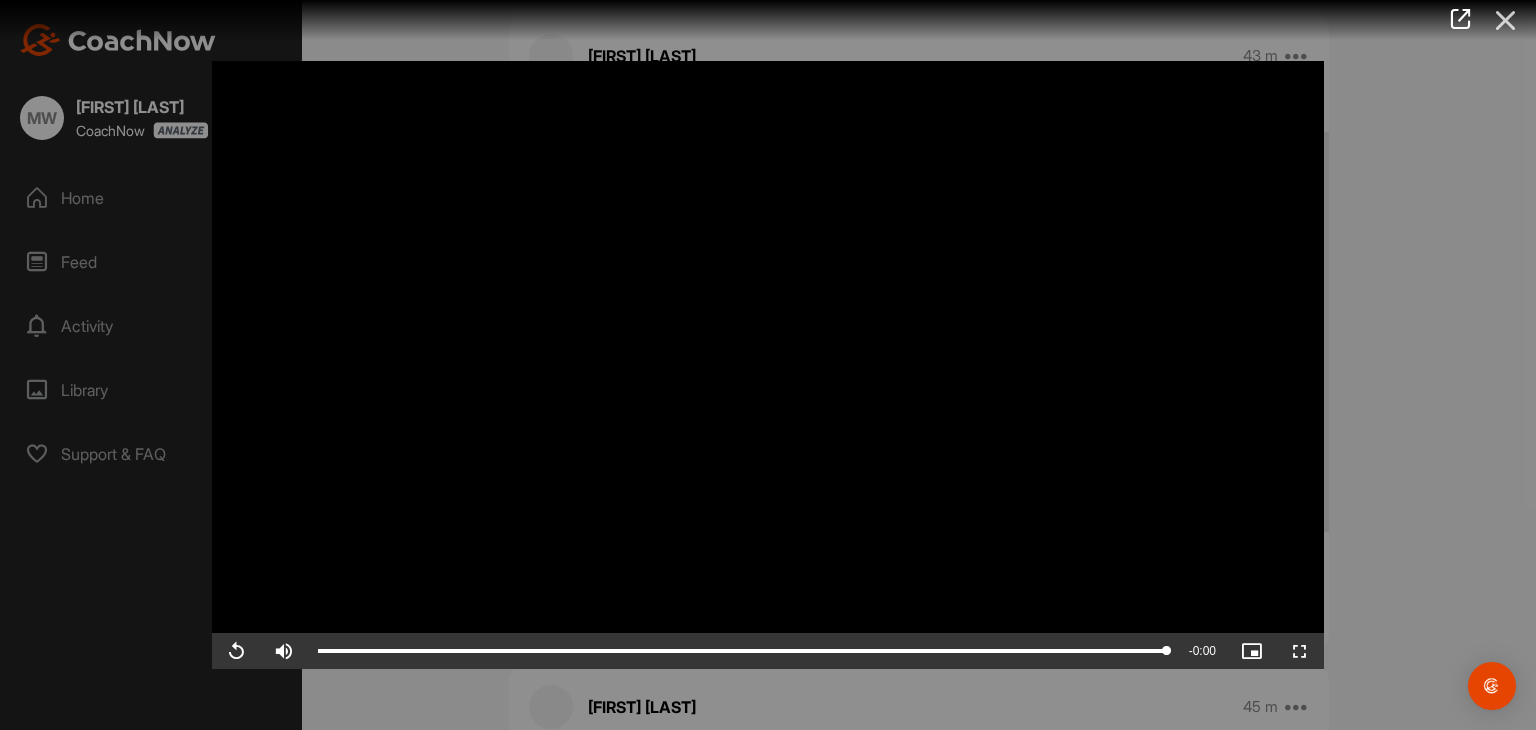 click at bounding box center (1506, 20) 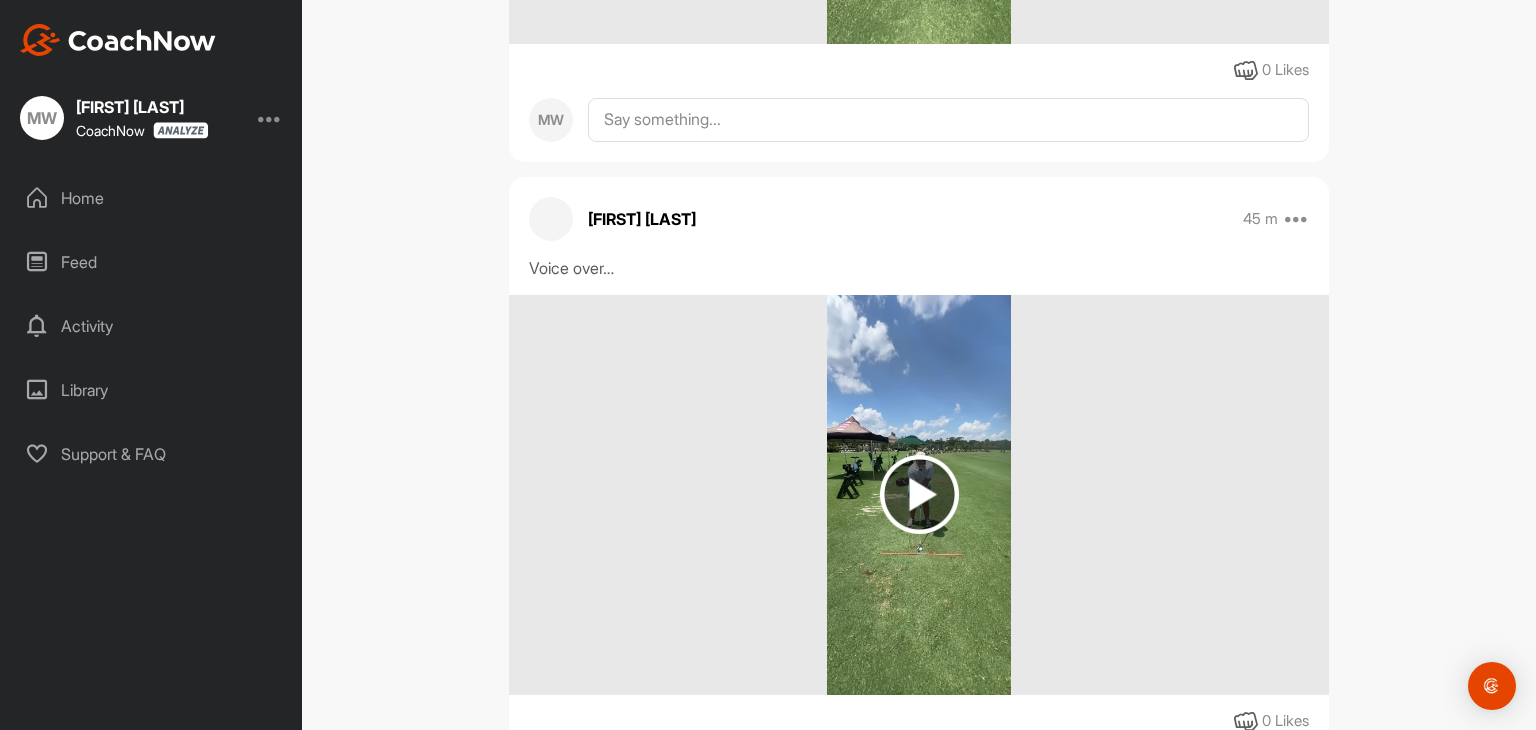 scroll, scrollTop: 2900, scrollLeft: 0, axis: vertical 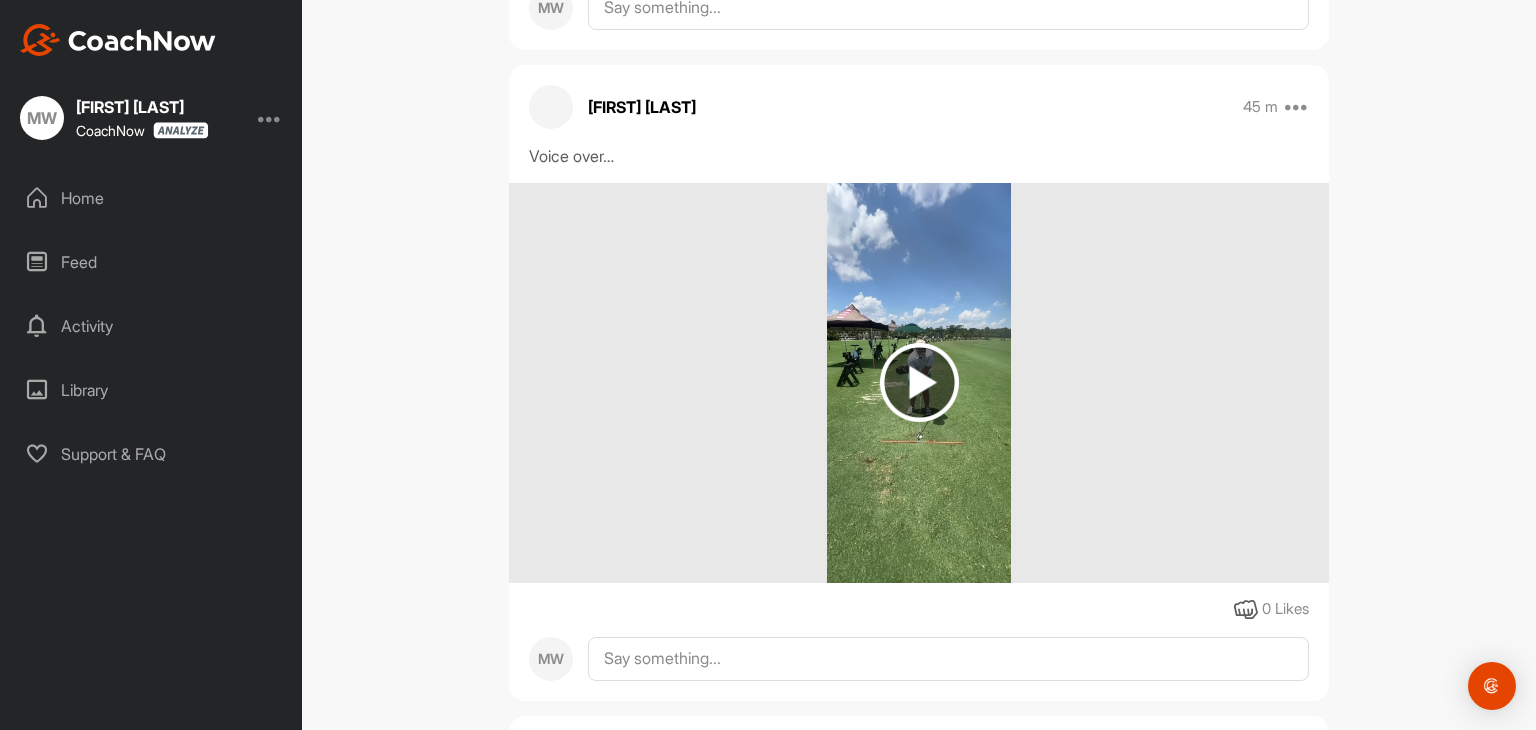 click at bounding box center [919, 382] 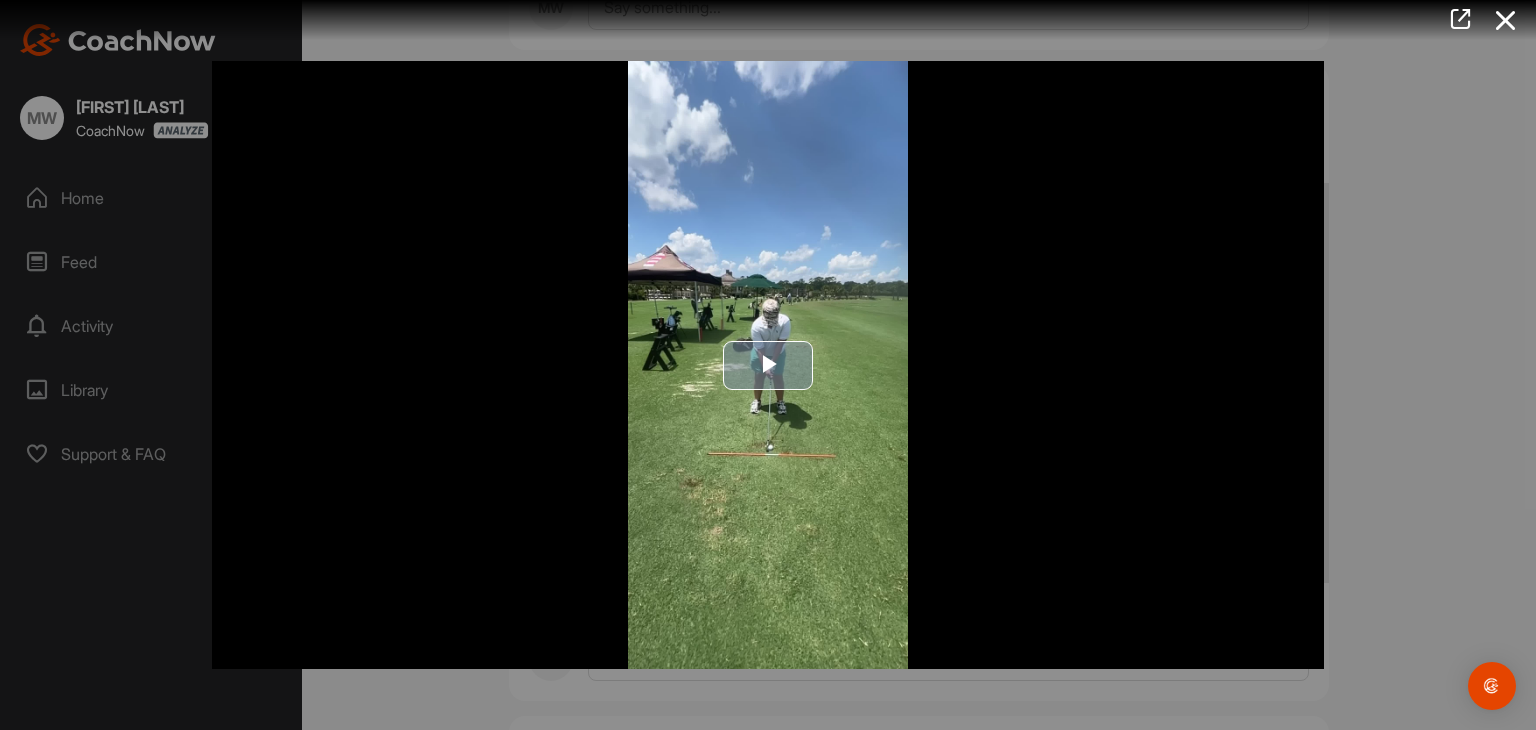 click at bounding box center (768, 365) 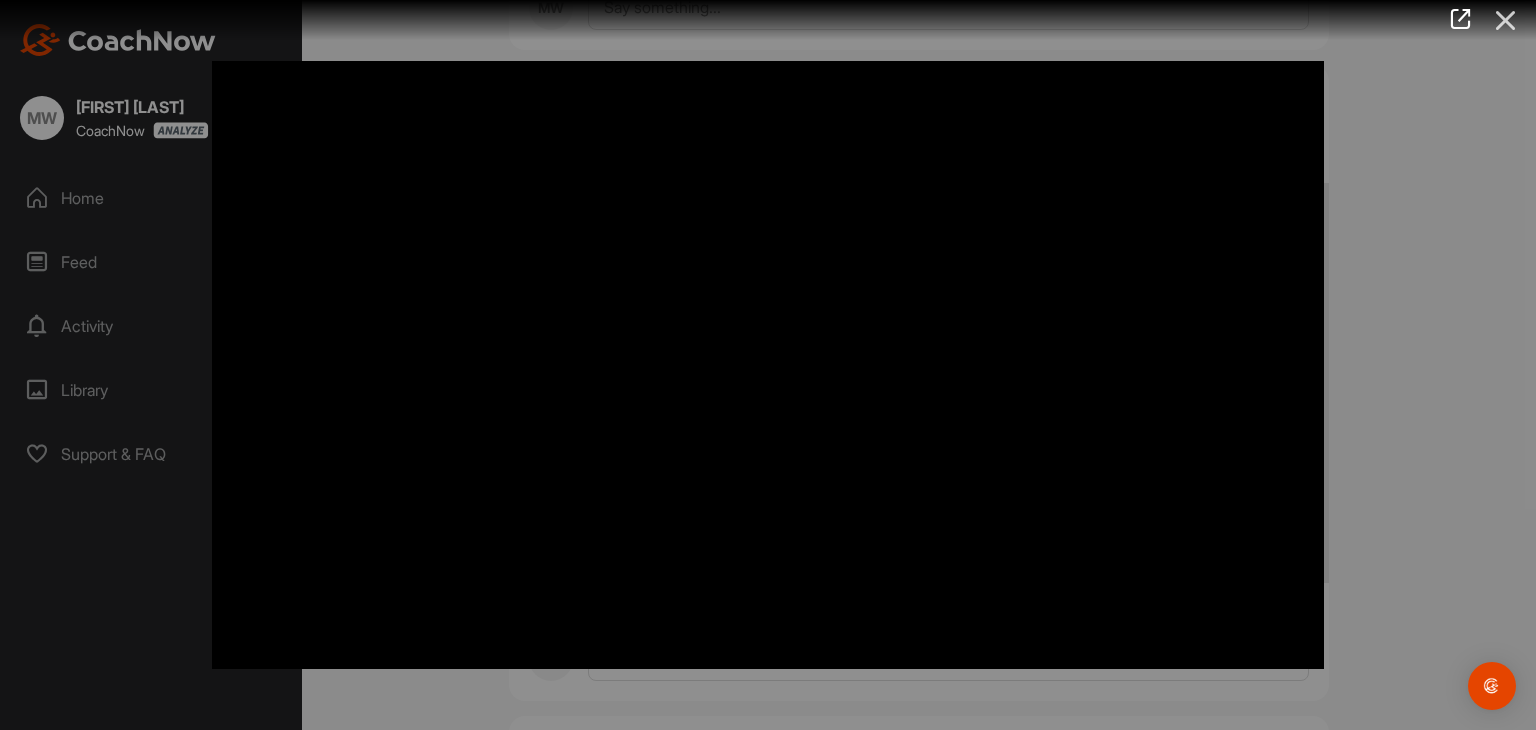 click at bounding box center (1506, 20) 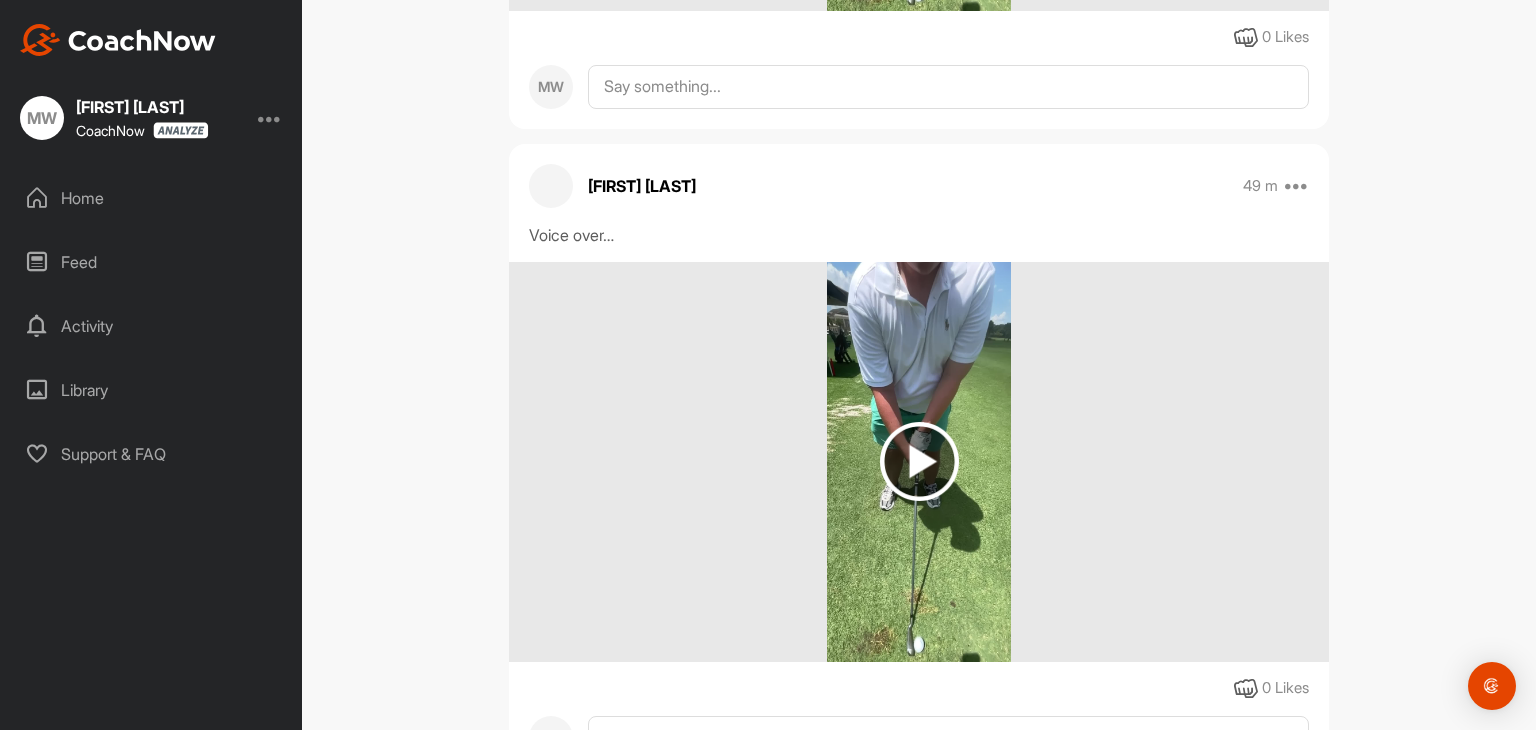 scroll, scrollTop: 4200, scrollLeft: 0, axis: vertical 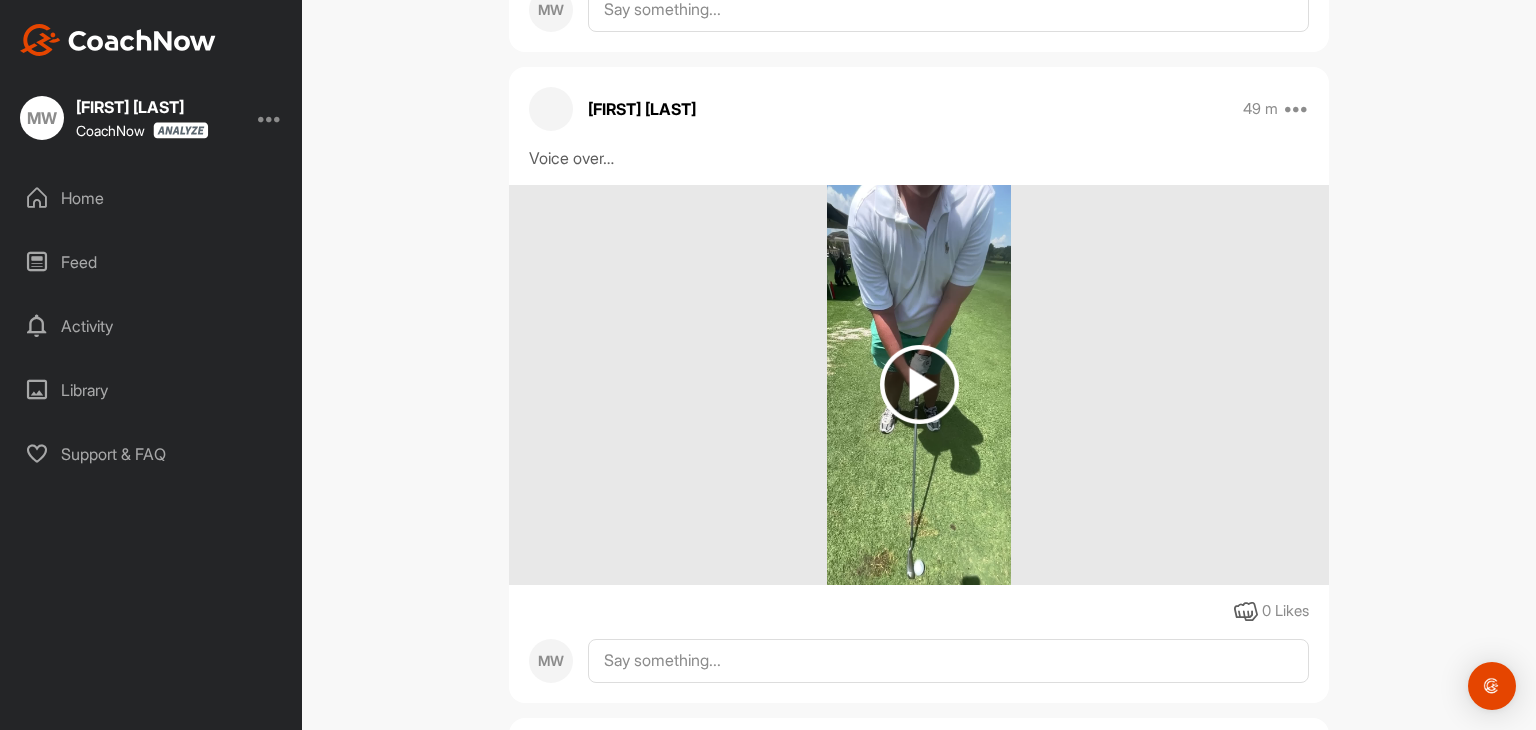 click at bounding box center [270, 118] 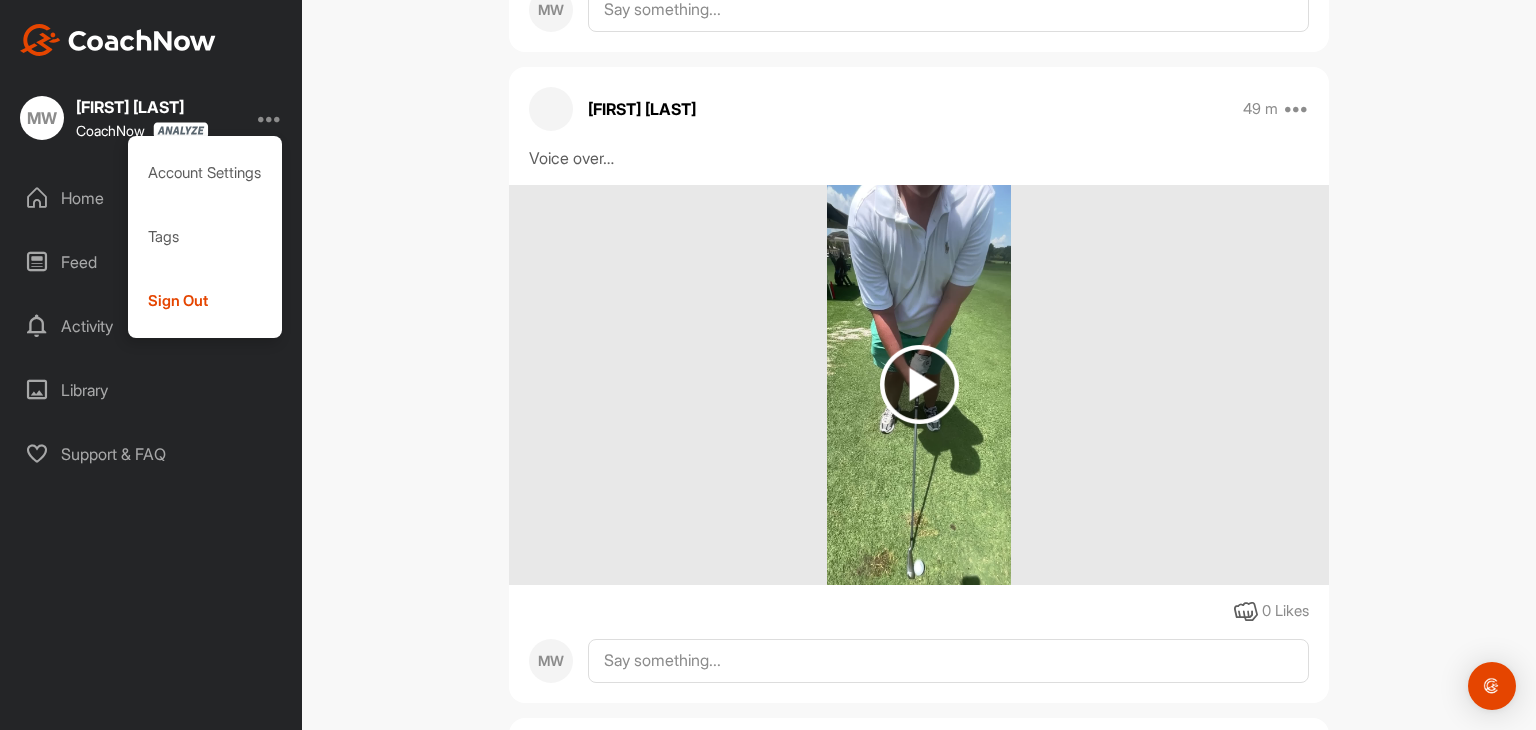 click on "MW Mike Webb Bookings Golf Space Settings Your Notifications Leave Space Timeline Members MW Filter Media Type Images Videos Notes Audio Documents Author ES Ed Saxon ed.saxon@gmcnetwork.com MW Mike Webb mike.webb@gexpro.com MW Mike Webb mjwebb4@yahoo.com SM Skip Malek skipmalek@hargray.com Sort by Created at Tags Add some tags. From Day Month Year Till Day Month Year   Filter   Show All Skip Malek   36 m Pin to top Report Voice over… 0 Likes MW Skip Malek   39 m Pin to top Report Voice over… 0 Likes MW Skip Malek   41 m Pin to top Report Voice over… 0 Likes MW Skip Malek   43 m Pin to top Report Voice over… 0 Likes MW Skip Malek   45 m Pin to top Report Voice over… 0 Likes MW Skip Malek   48 m Pin to top Report Voice over… 0 Likes MW Skip Malek   49 m Pin to top Report Voice over… 0 Likes MW Skip Malek   52 m Pin to top Report 0 Likes MW Skip Malek   1 d Pin to top Report 0 Likes MW Skip Malek   1 d Pin to top Report 0 Likes MW Skip Malek   1 d Pin to top Report 0 Likes MW Skip Malek   1 d MW" at bounding box center [919, 365] 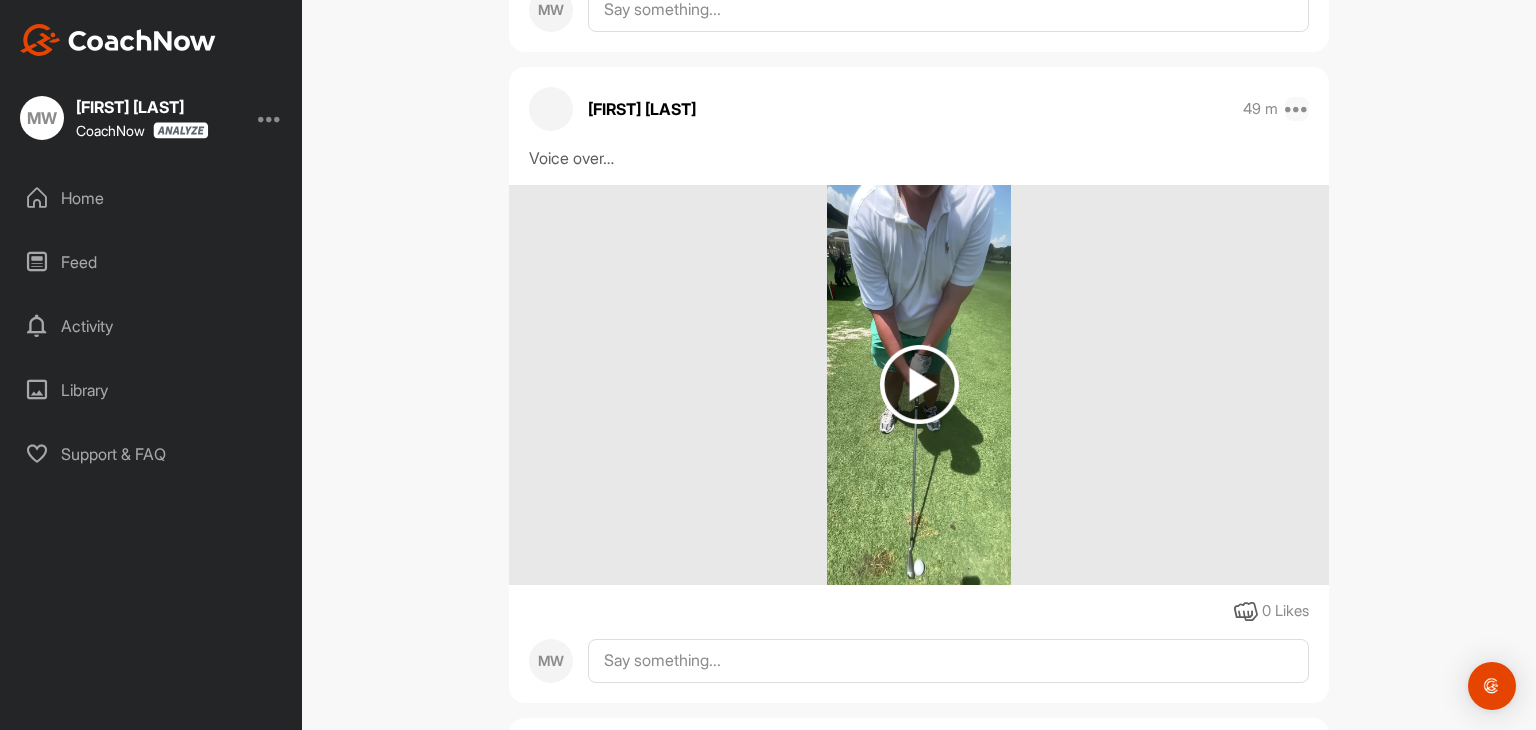 click at bounding box center (1297, 109) 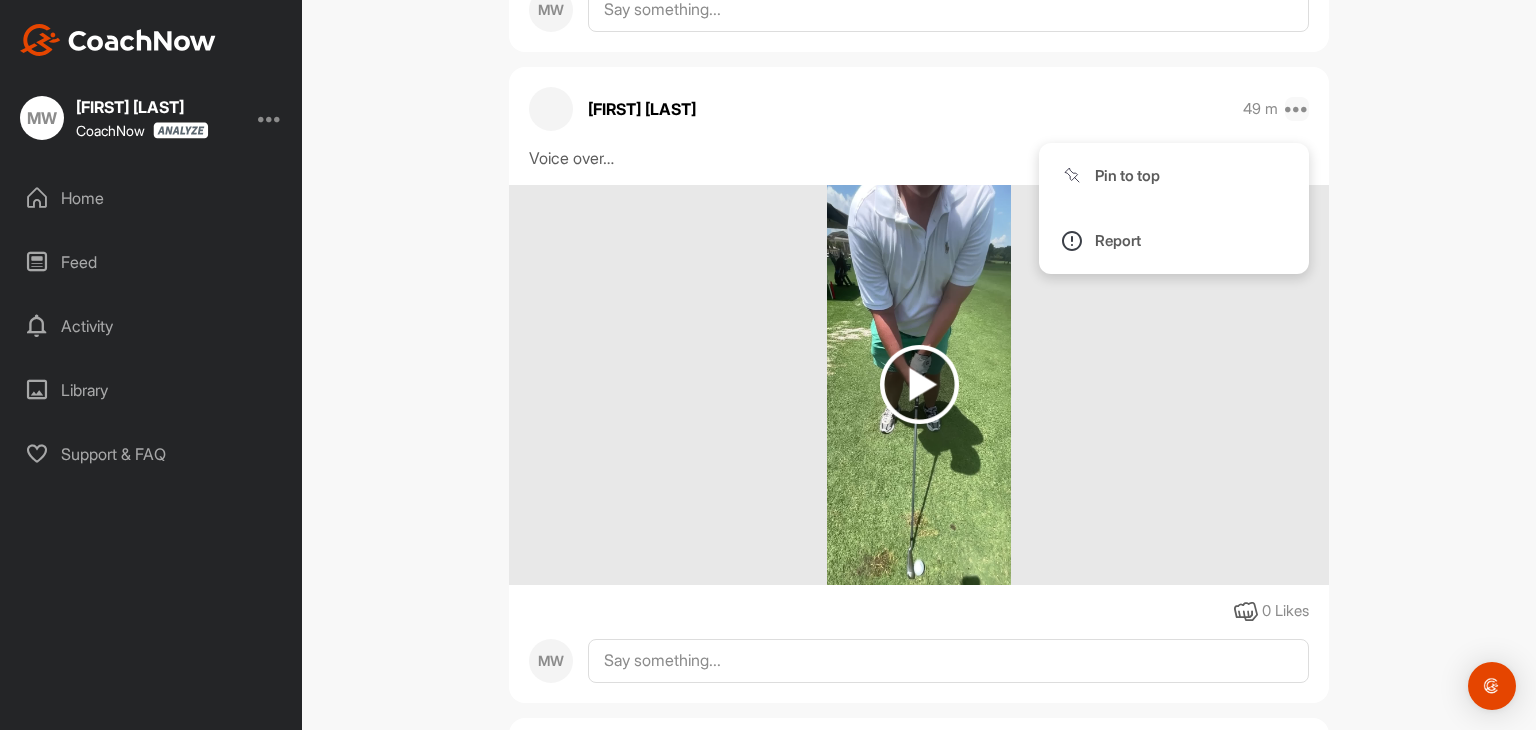 click at bounding box center [1297, 109] 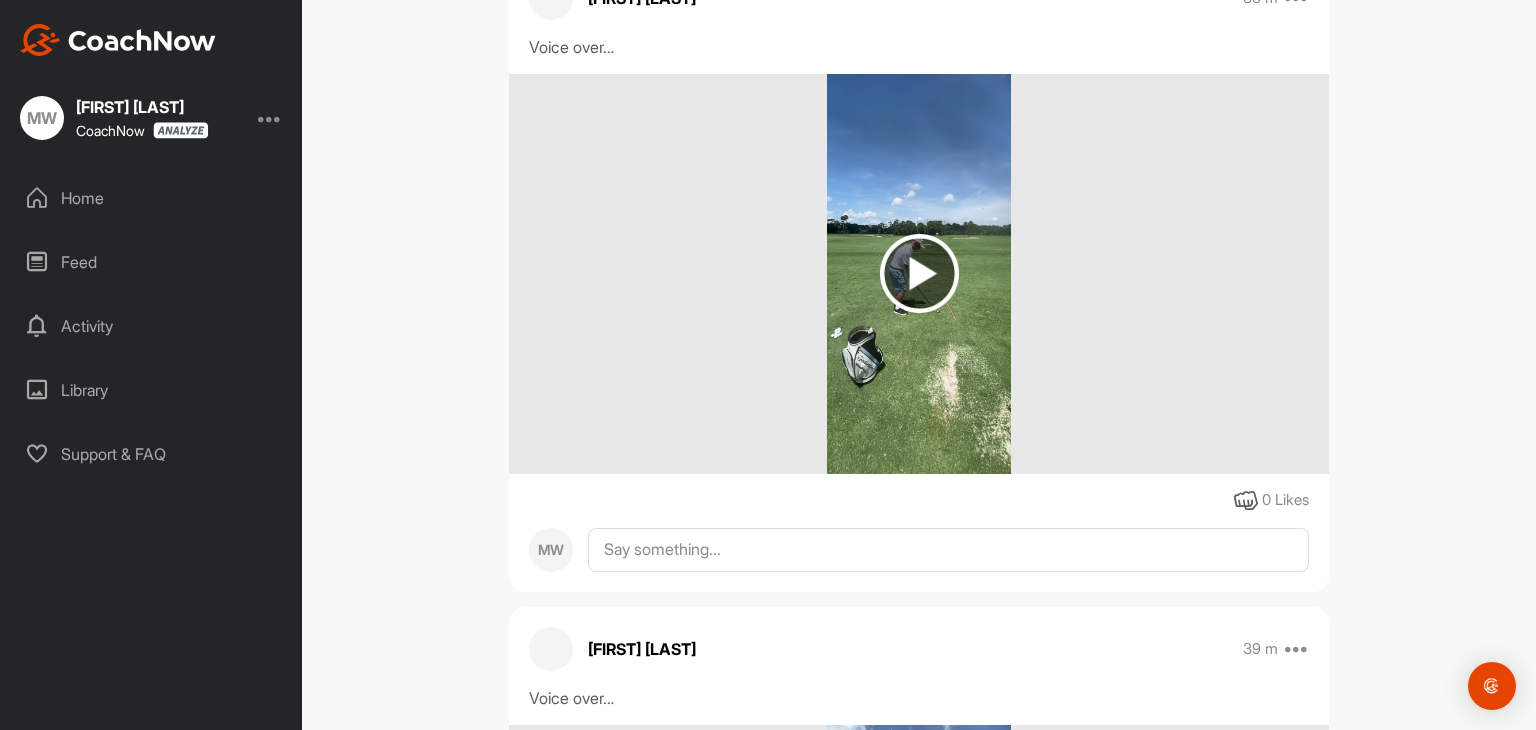 scroll, scrollTop: 0, scrollLeft: 0, axis: both 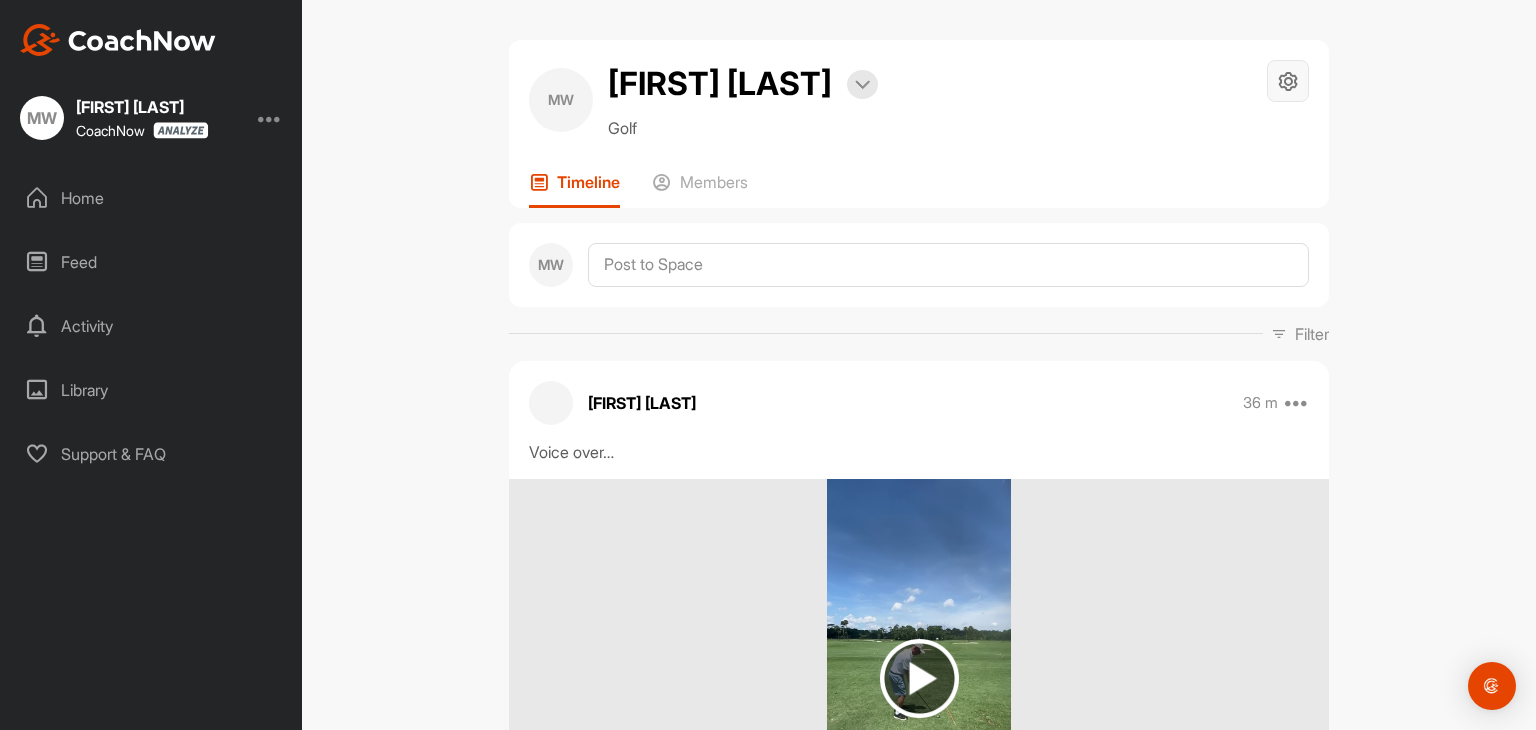 click at bounding box center (1288, 81) 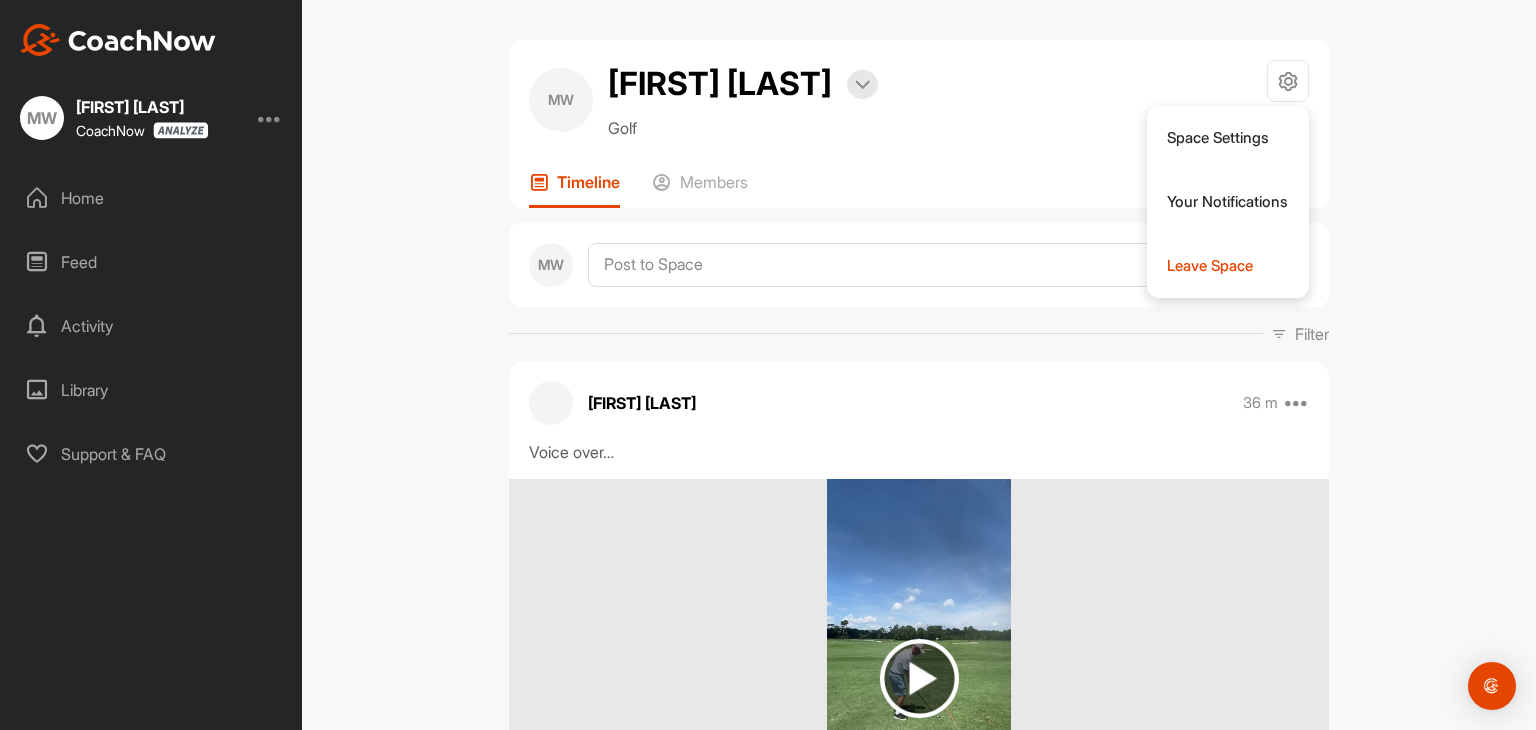 click on "MW Mike Webb Bookings Golf Space Settings Your Notifications Leave Space Timeline Members MW Filter Media Type Images Videos Notes Audio Documents Author ES Ed Saxon ed.saxon@gmcnetwork.com MW Mike Webb mike.webb@gexpro.com MW Mike Webb mjwebb4@yahoo.com SM Skip Malek skipmalek@hargray.com Sort by Created at Tags Add some tags. From Day Month Year Till Day Month Year   Filter   Show All Skip Malek   36 m Pin to top Report Voice over… 0 Likes MW Skip Malek   39 m Pin to top Report Voice over… 0 Likes MW Skip Malek   41 m Pin to top Report Voice over… 0 Likes MW Skip Malek   43 m Pin to top Report Voice over… 0 Likes MW Skip Malek   45 m Pin to top Report Voice over… 0 Likes MW Skip Malek   48 m Pin to top Report Voice over… 0 Likes MW Skip Malek   49 m Pin to top Report Voice over… 0 Likes MW Skip Malek   52 m Pin to top Report 0 Likes MW Skip Malek   1 d Pin to top Report 0 Likes MW Skip Malek   1 d Pin to top Report 0 Likes MW Skip Malek   1 d Pin to top Report 0 Likes MW Skip Malek   1 d MW" at bounding box center [919, 365] 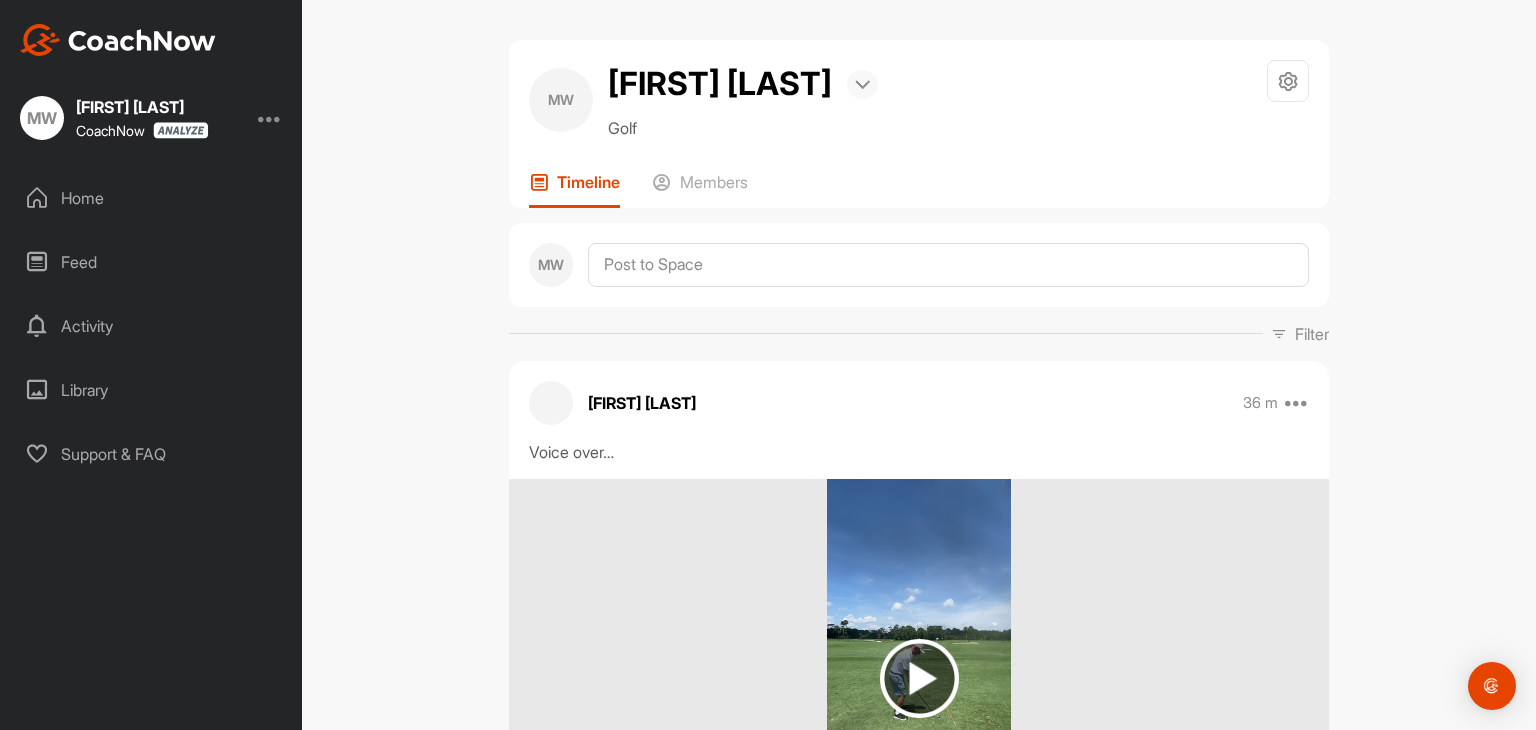 click at bounding box center [862, 85] 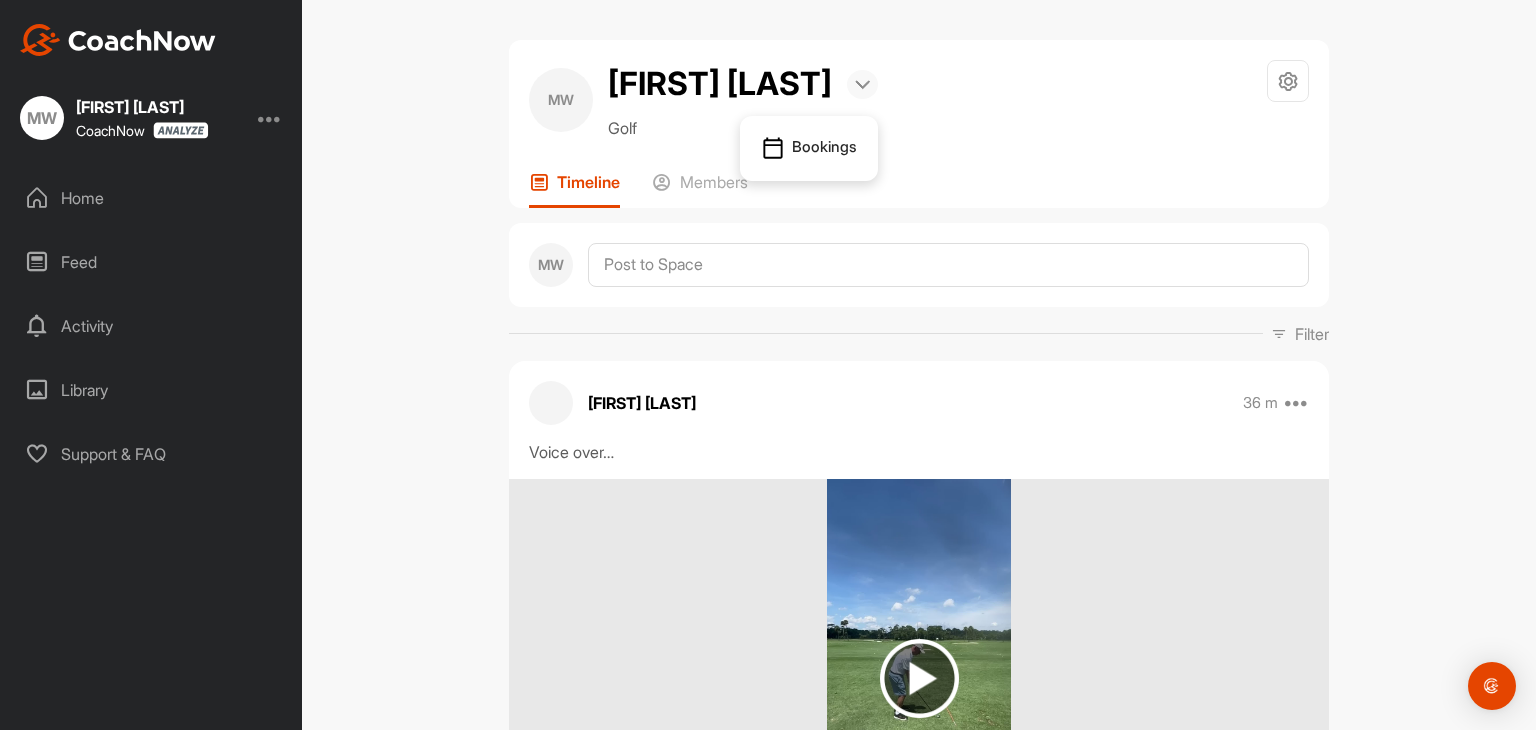 click at bounding box center (862, 85) 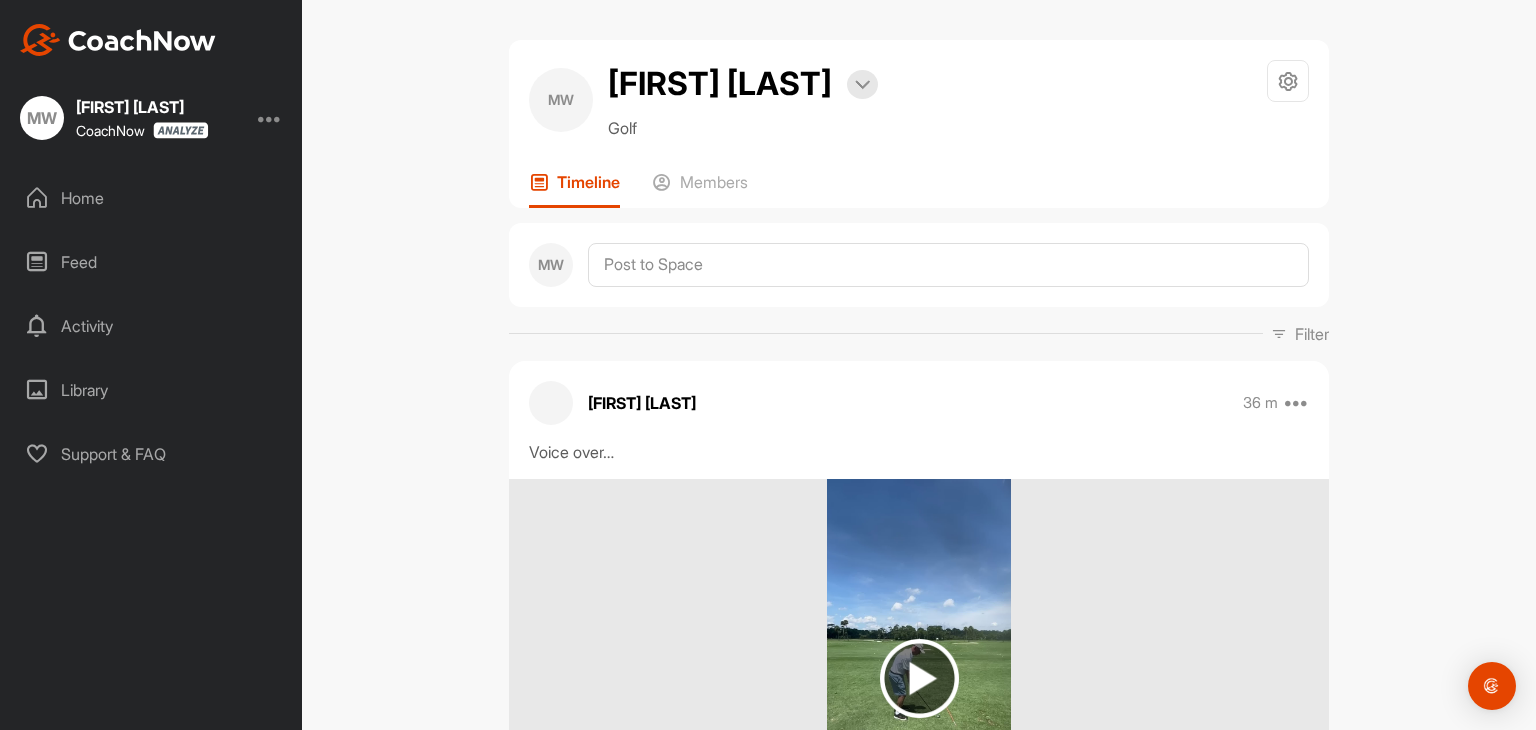 drag, startPoint x: 143, startPoint y: 1, endPoint x: 904, endPoint y: 83, distance: 765.40515 